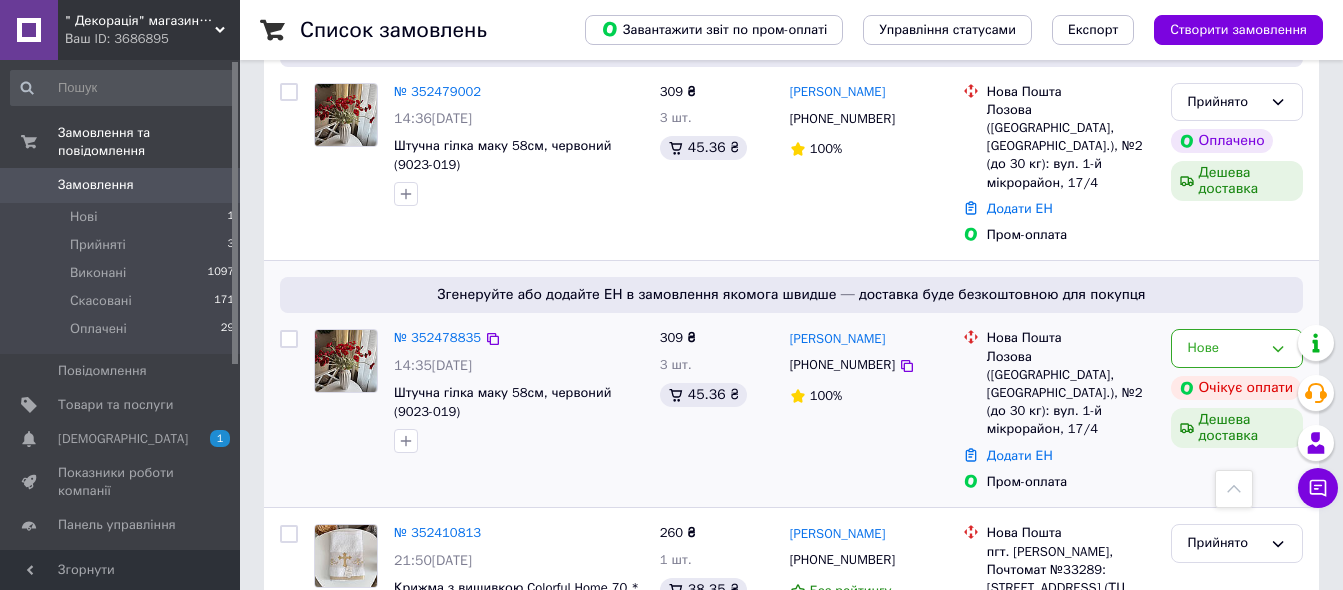 scroll, scrollTop: 200, scrollLeft: 0, axis: vertical 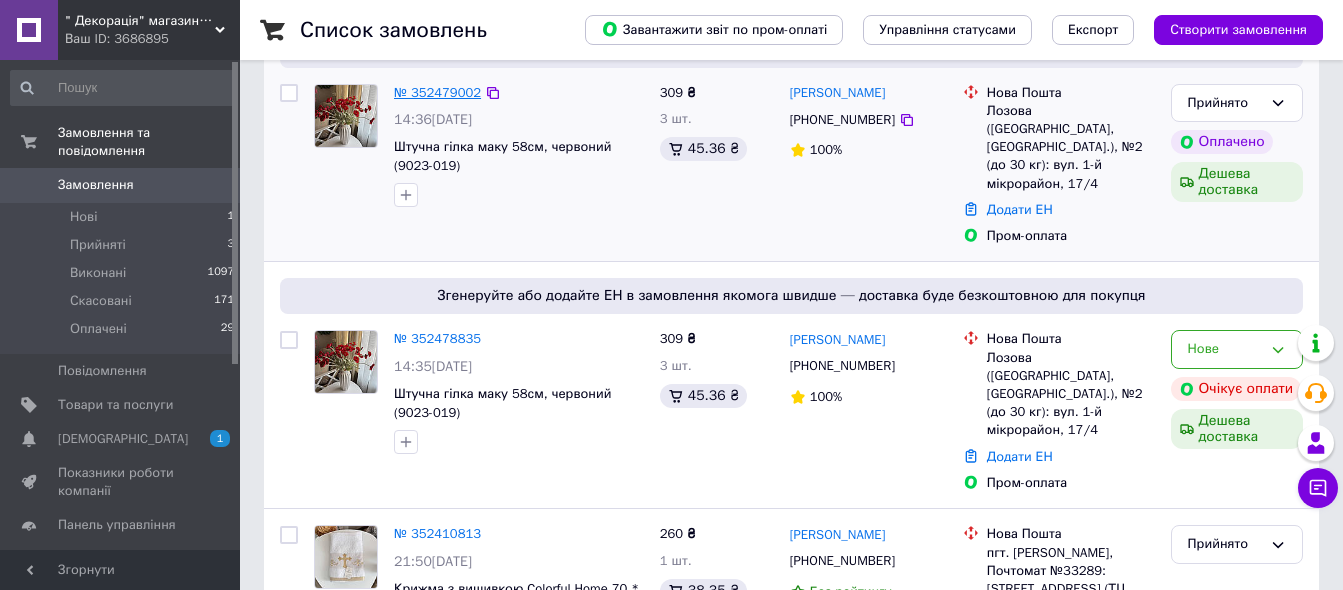 click on "№ 352479002" at bounding box center [437, 92] 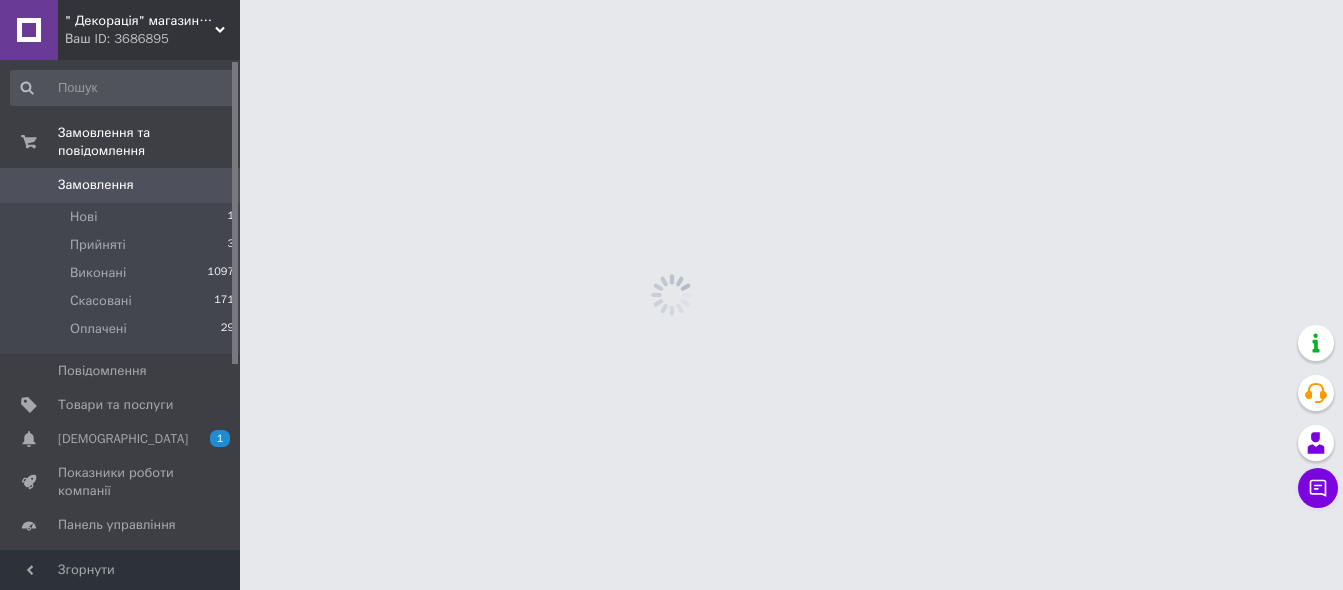 scroll, scrollTop: 0, scrollLeft: 0, axis: both 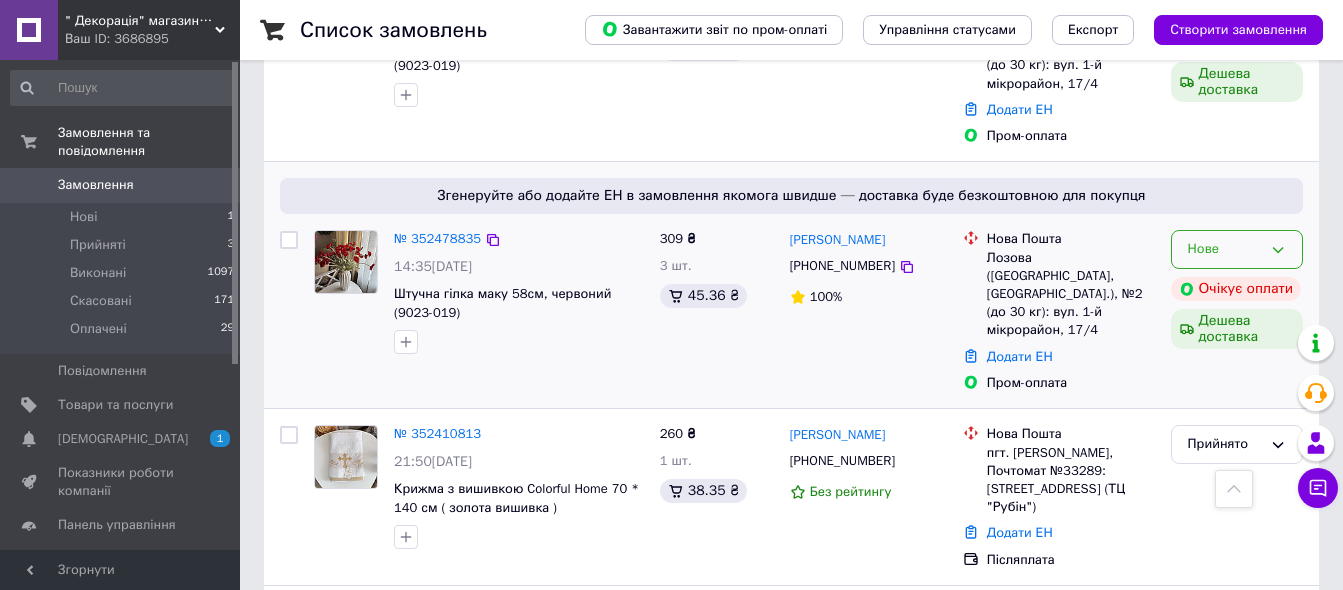 click 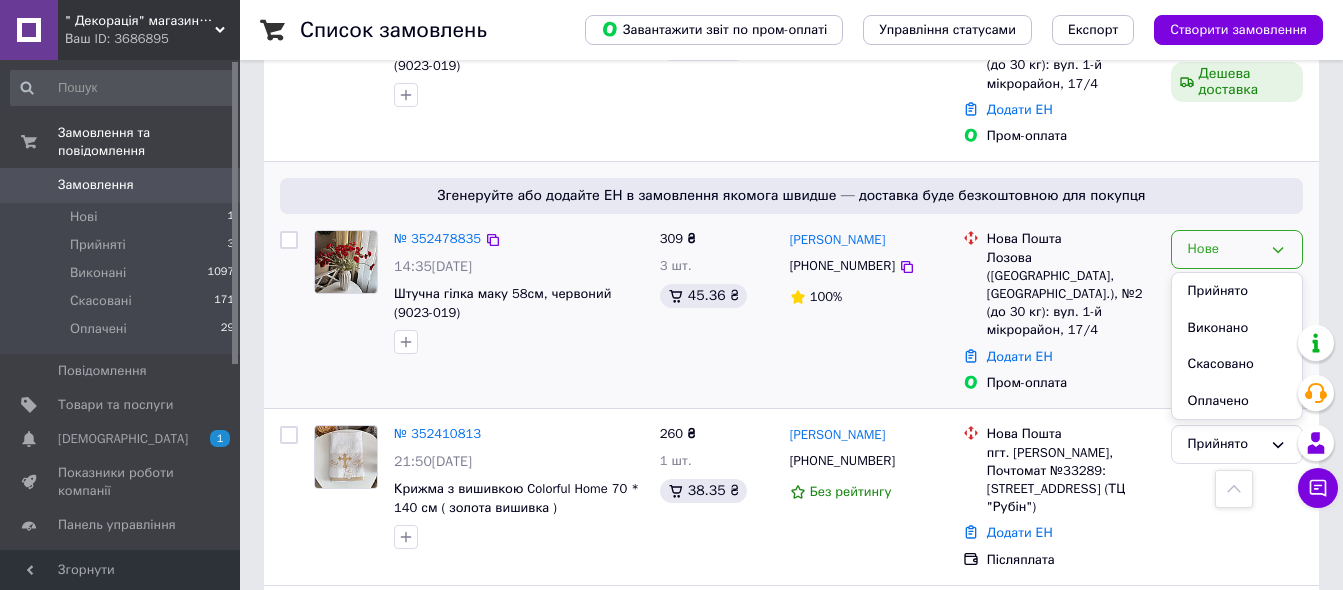 click on "Скасовано" at bounding box center [1237, 364] 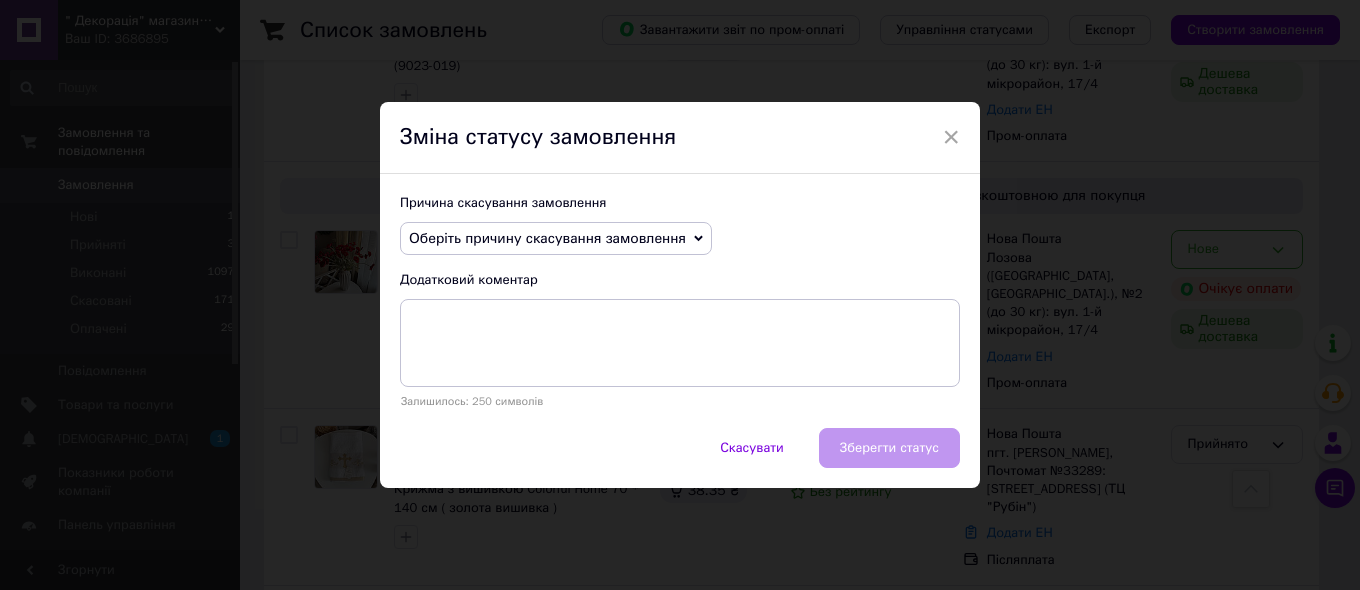 click on "Оберіть причину скасування замовлення" at bounding box center [556, 239] 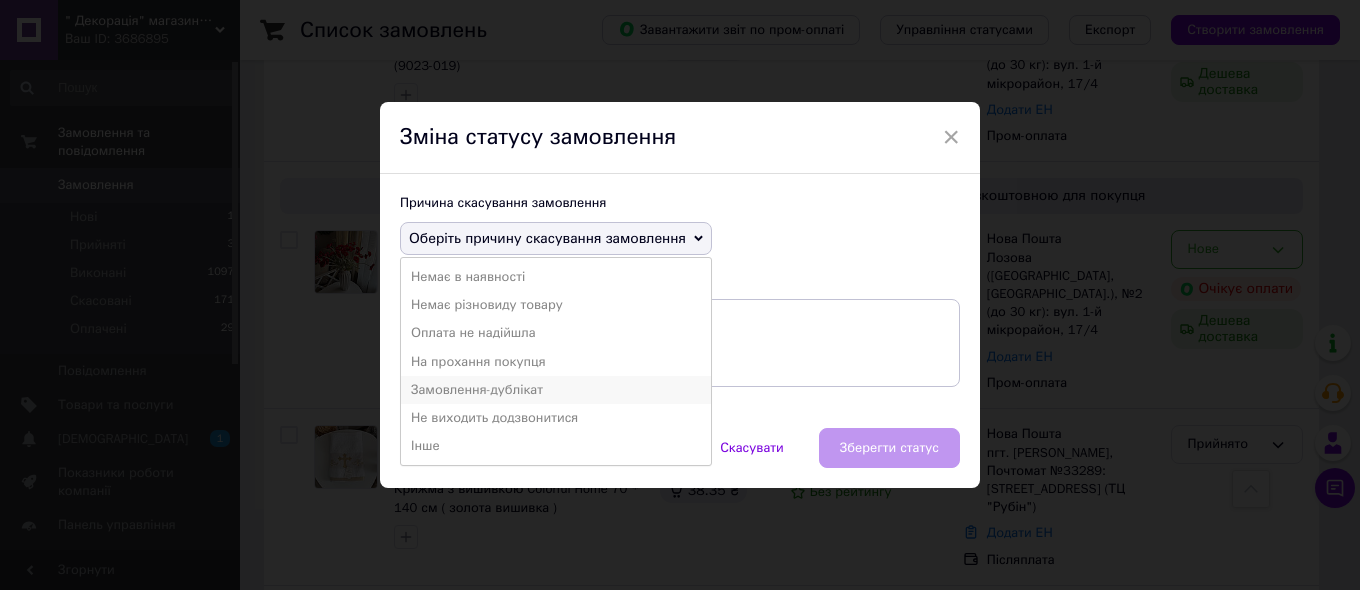 click on "Замовлення-дублікат" at bounding box center [556, 390] 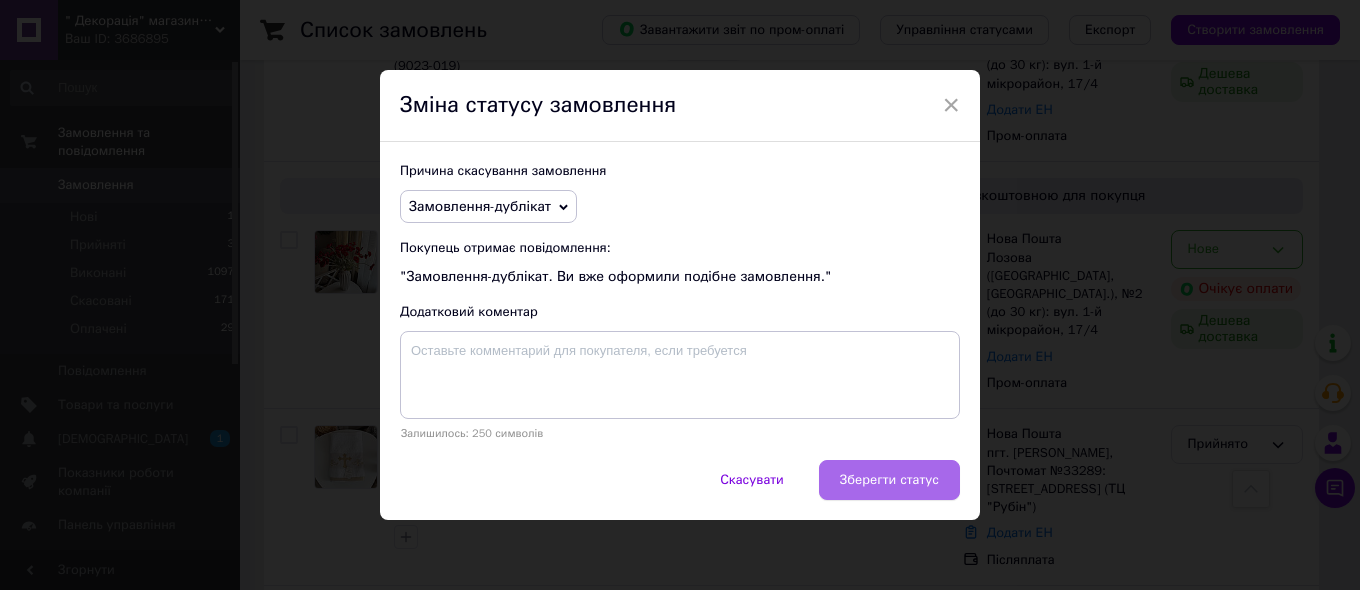 click on "Зберегти статус" at bounding box center [889, 480] 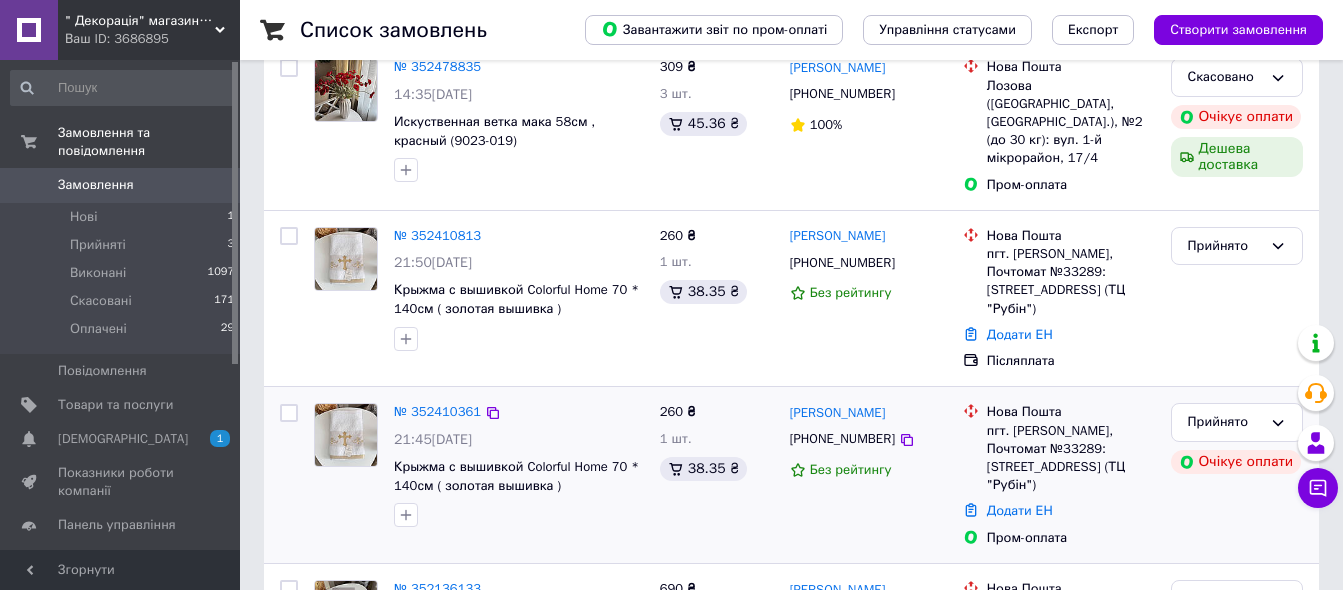 scroll, scrollTop: 500, scrollLeft: 0, axis: vertical 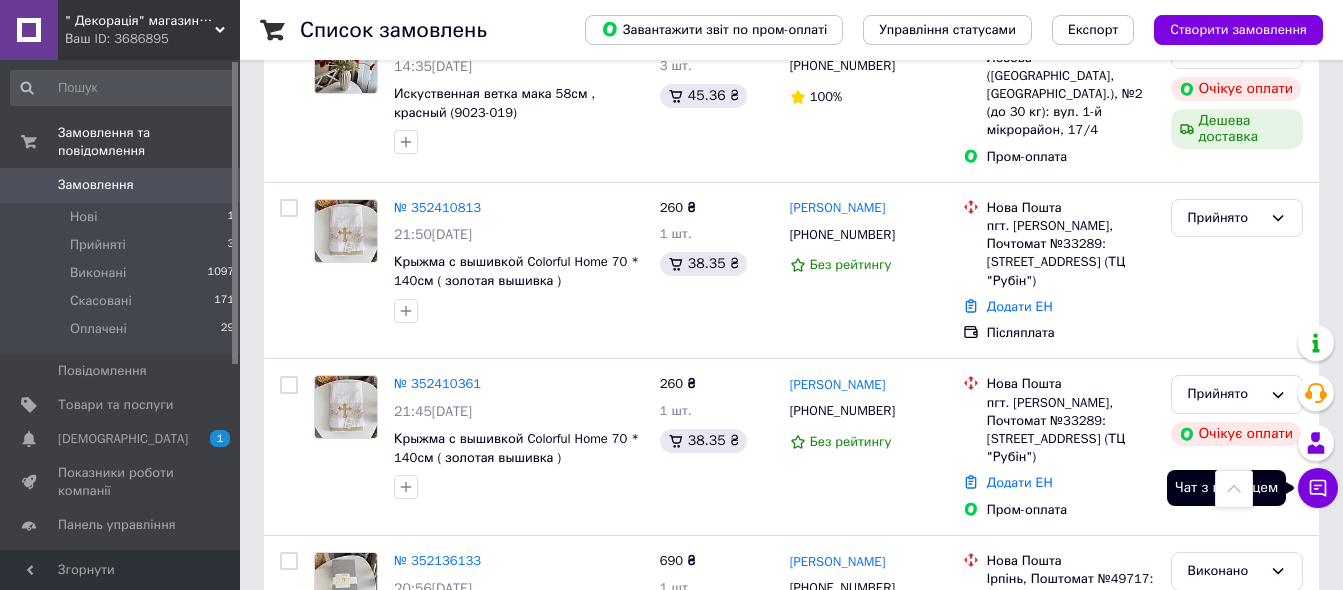 click 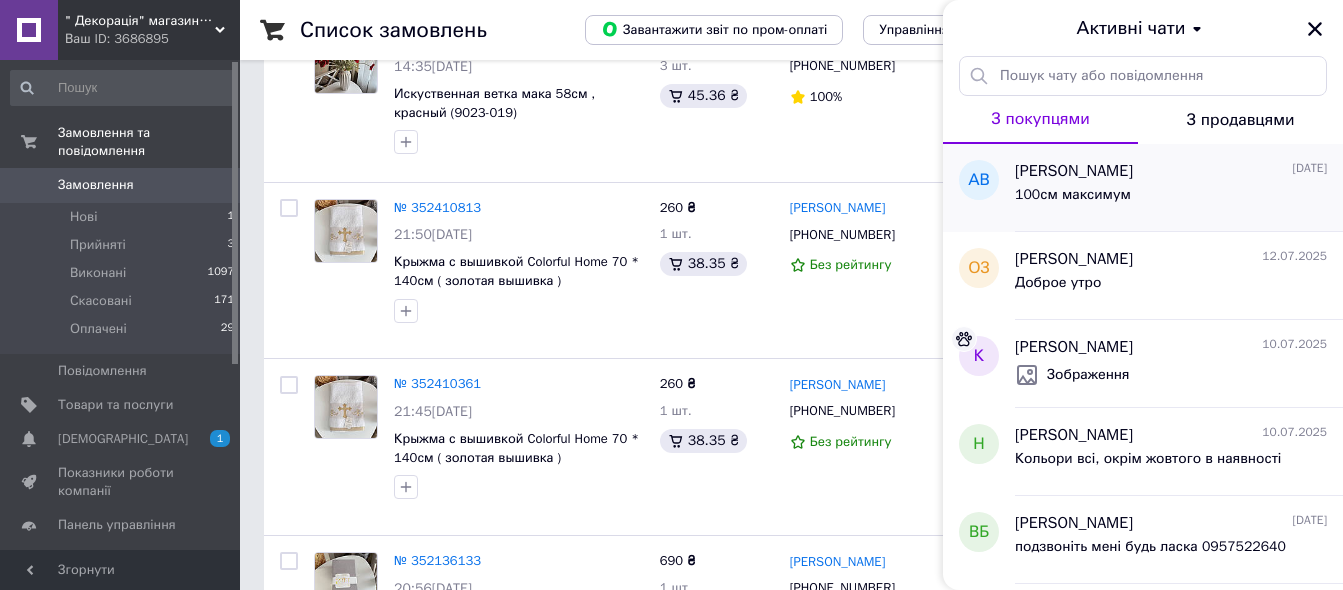 click on "100см максимум" at bounding box center (1171, 199) 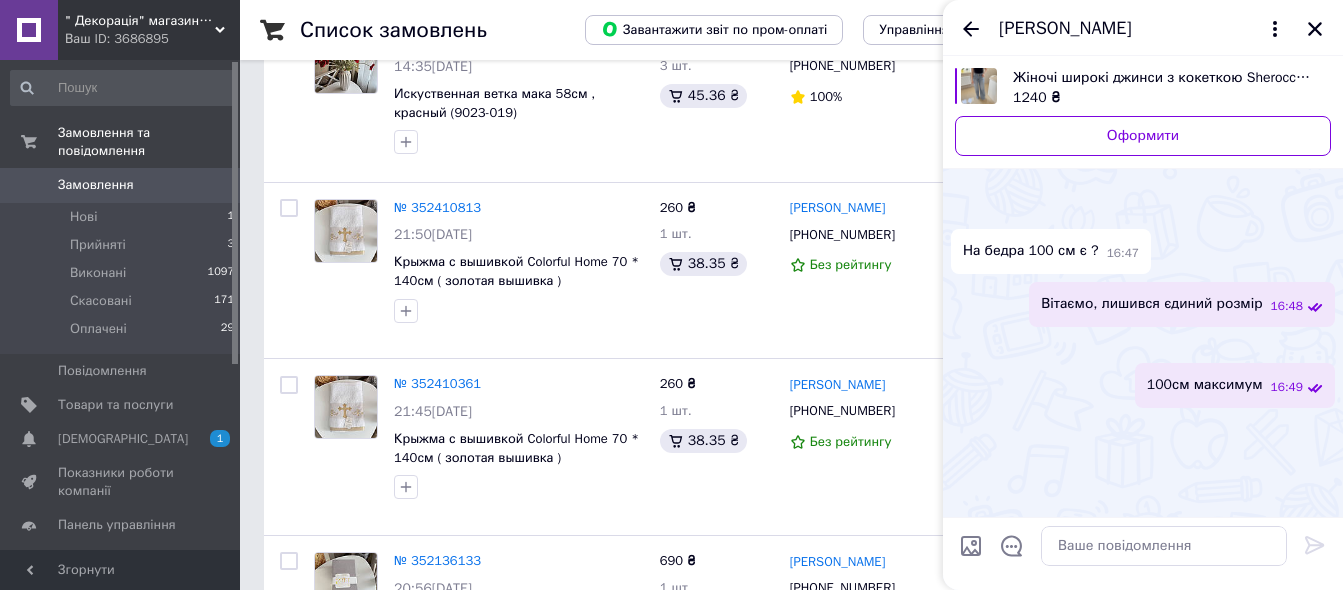 scroll, scrollTop: 179, scrollLeft: 0, axis: vertical 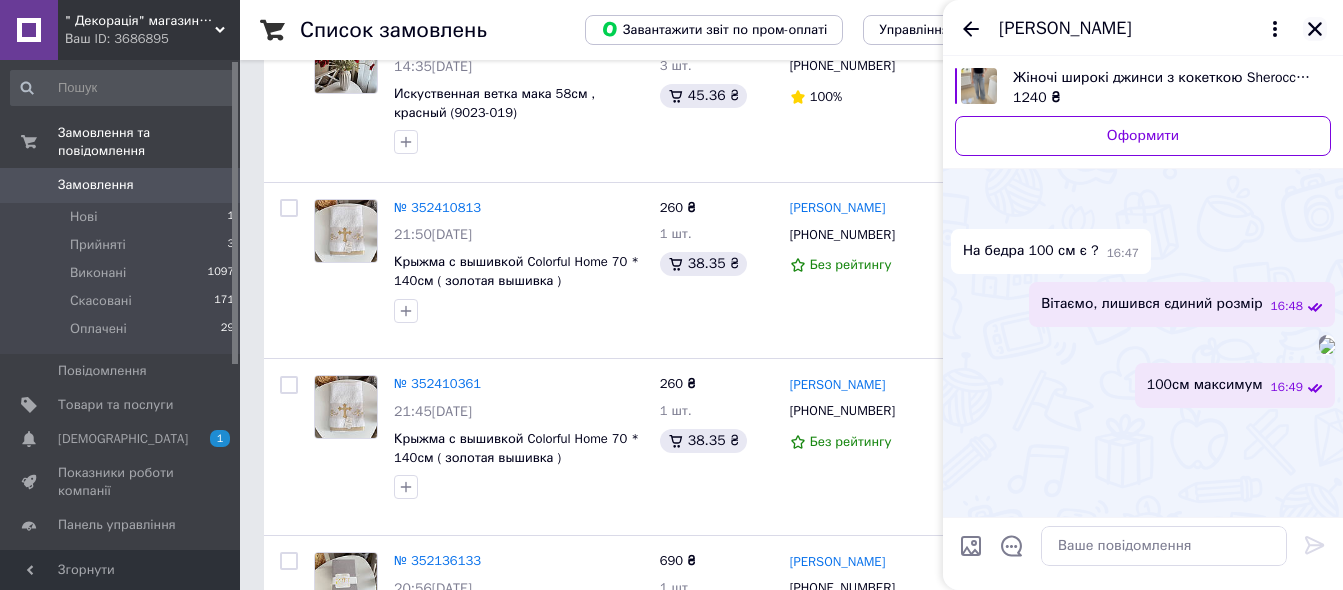 click 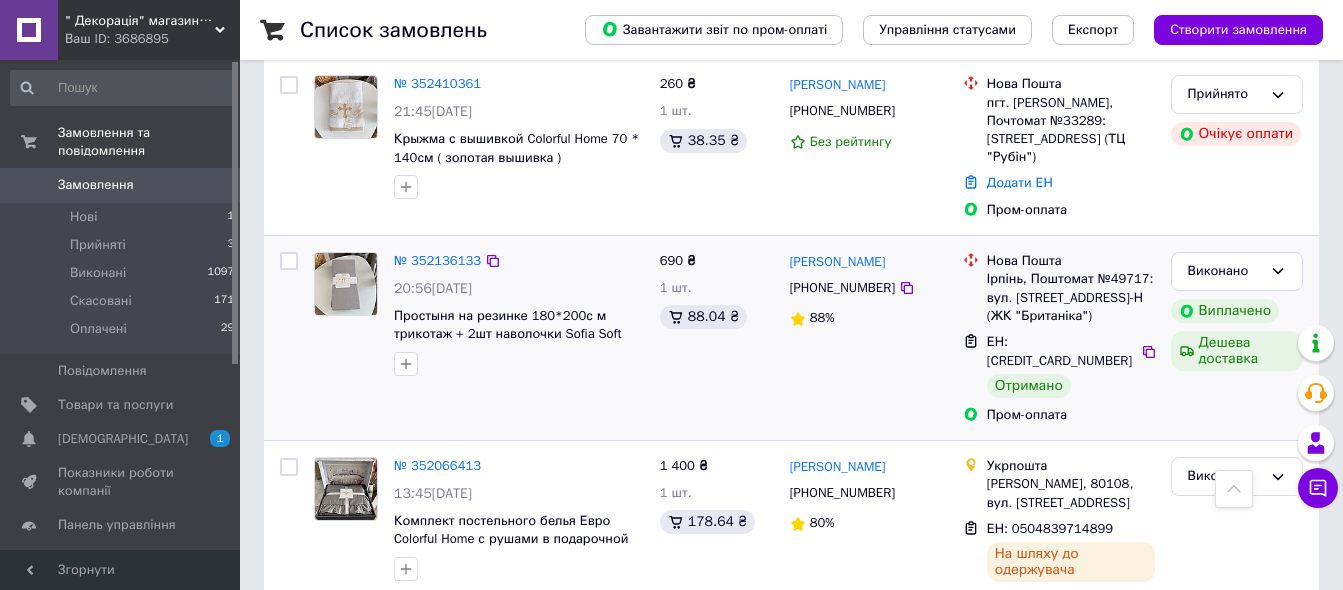 scroll, scrollTop: 700, scrollLeft: 0, axis: vertical 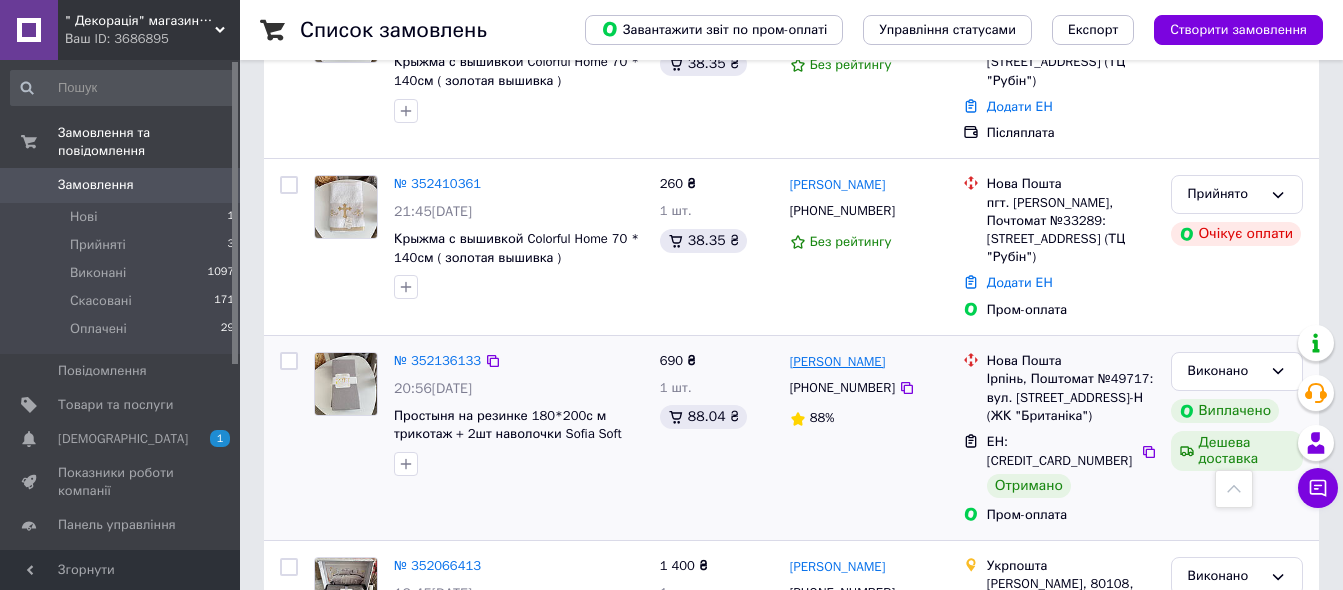 click on "[PERSON_NAME]" at bounding box center (838, 362) 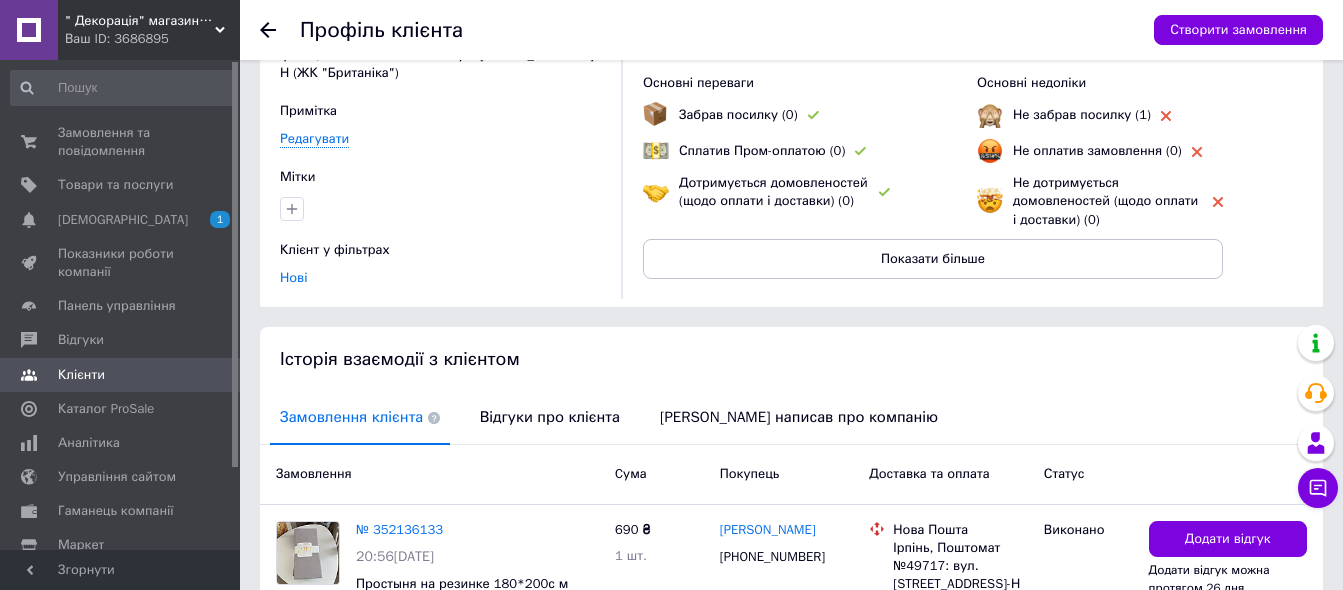 scroll, scrollTop: 0, scrollLeft: 0, axis: both 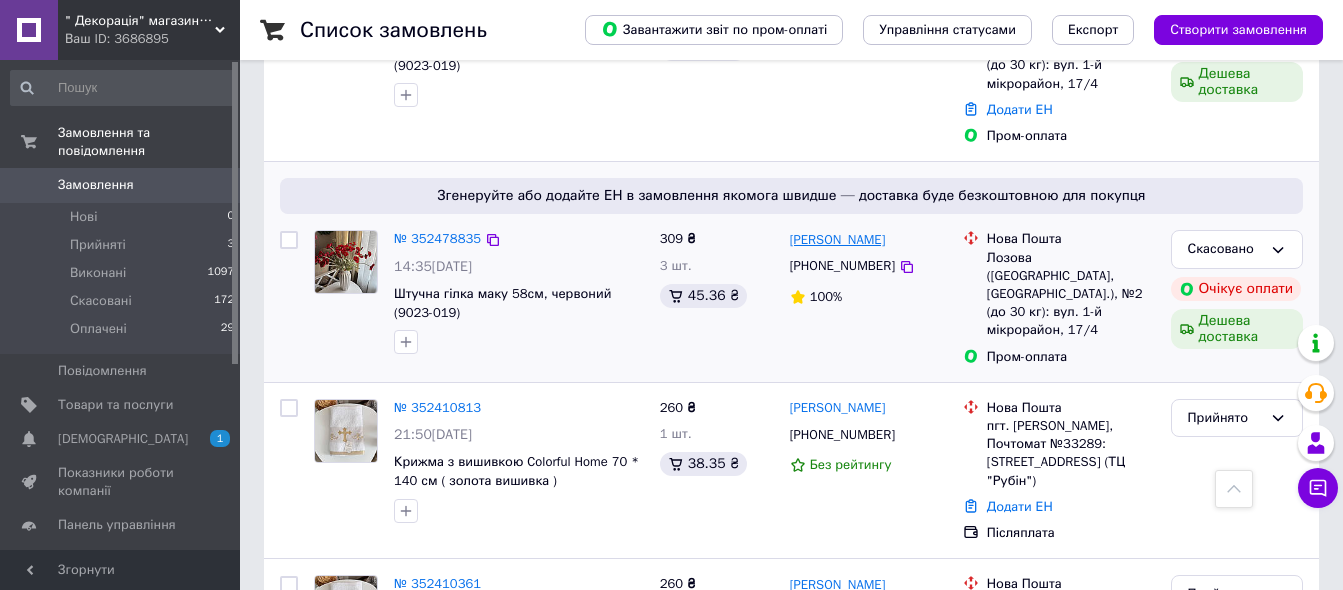 click on "[PERSON_NAME]" at bounding box center (838, 240) 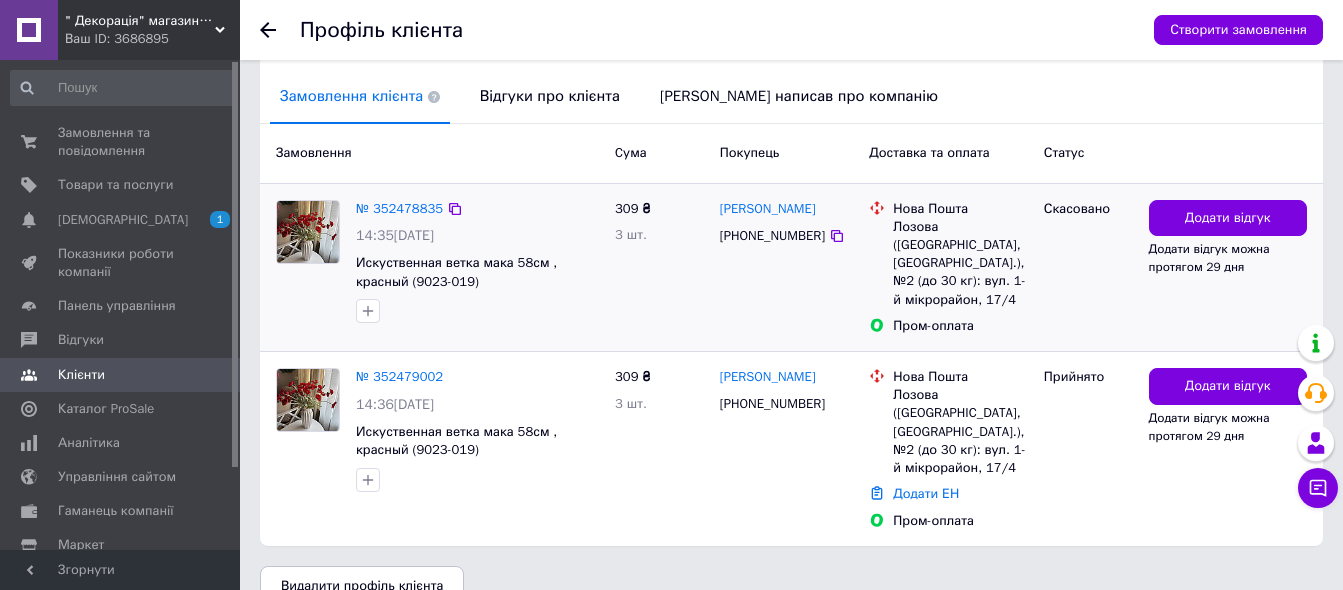scroll, scrollTop: 463, scrollLeft: 0, axis: vertical 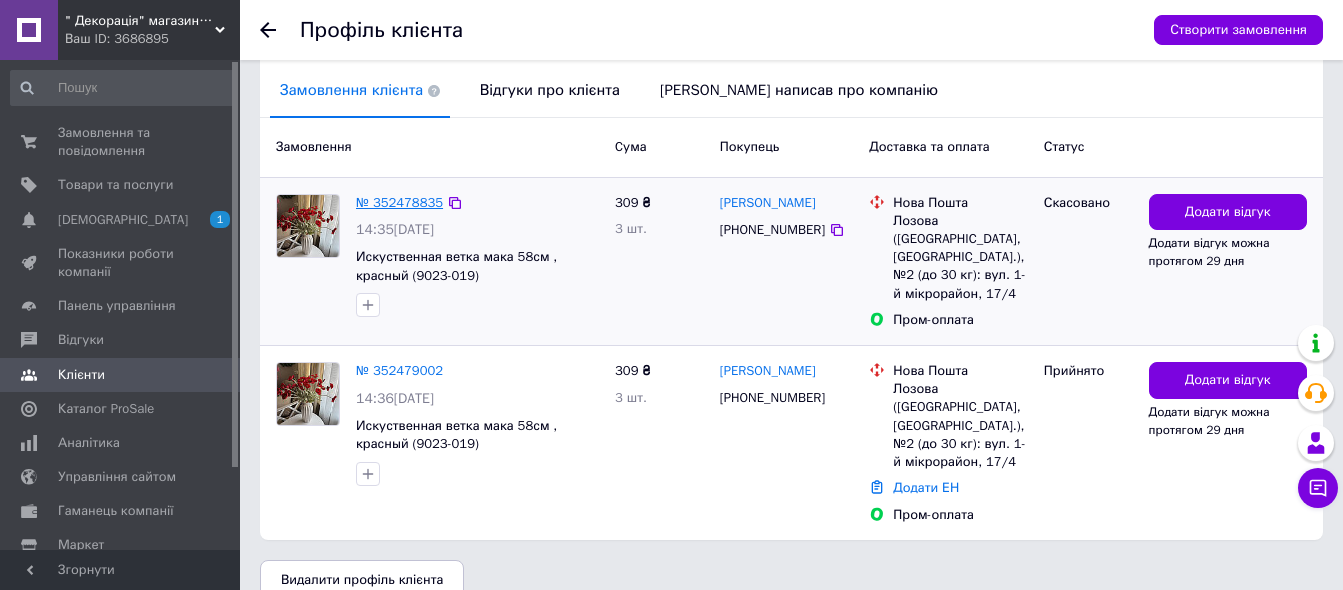 click on "№ 352478835" at bounding box center [399, 202] 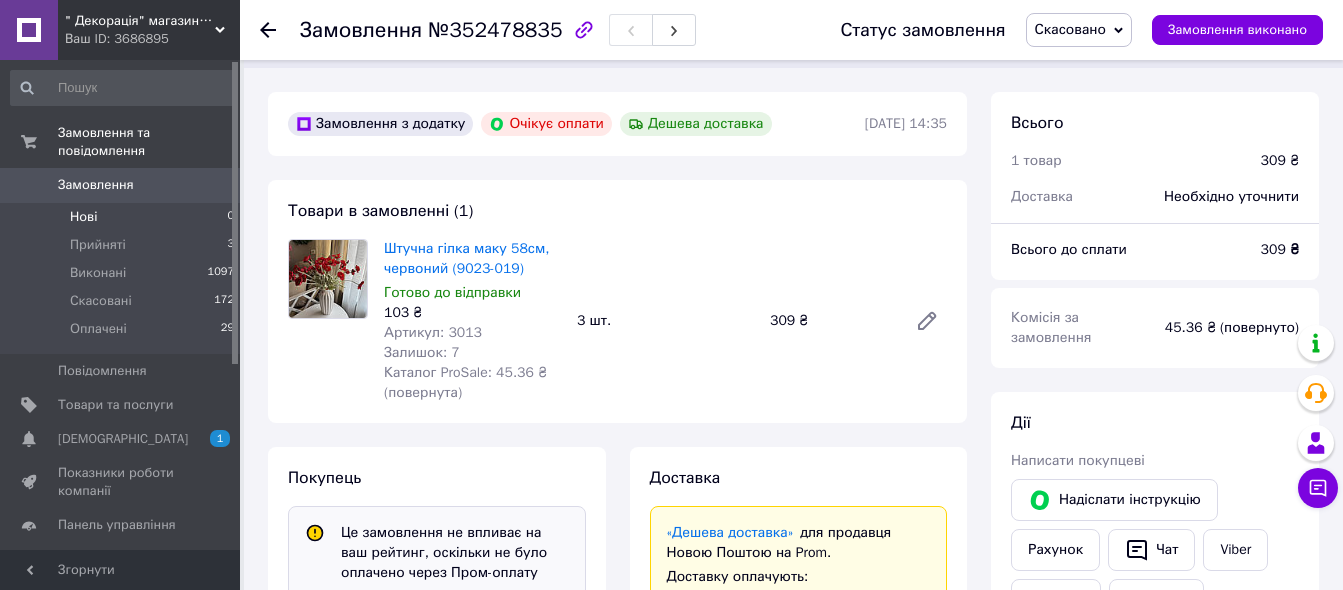 scroll, scrollTop: 0, scrollLeft: 0, axis: both 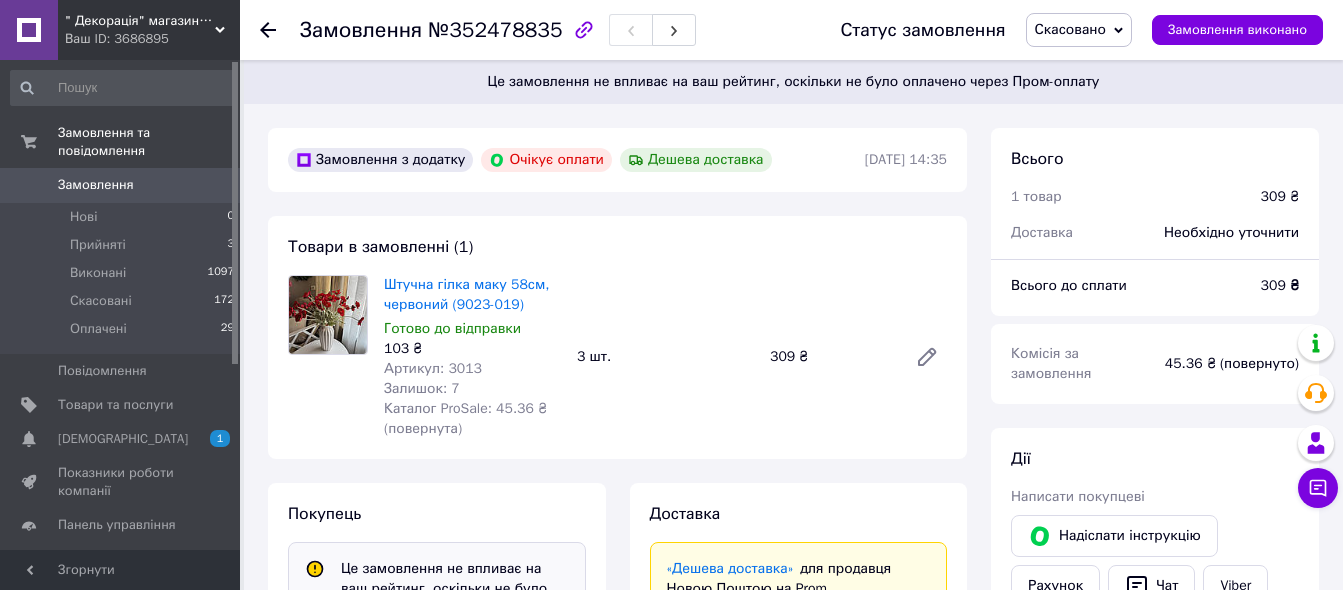 click on "Замовлення" at bounding box center (96, 185) 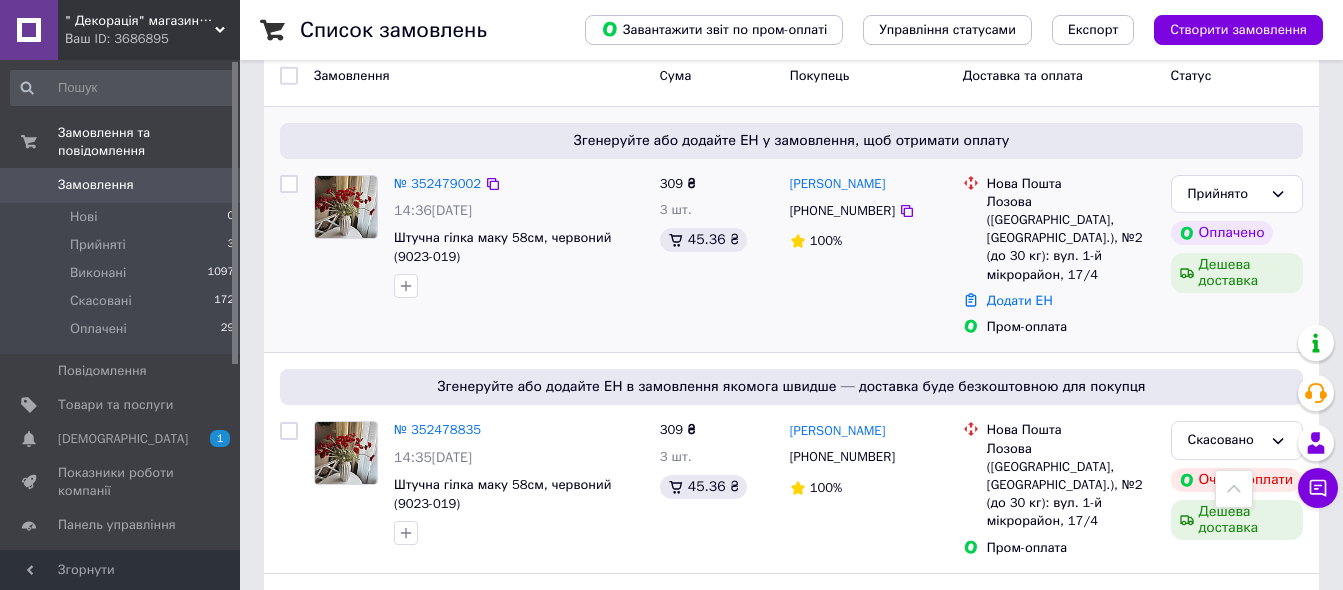 scroll, scrollTop: 100, scrollLeft: 0, axis: vertical 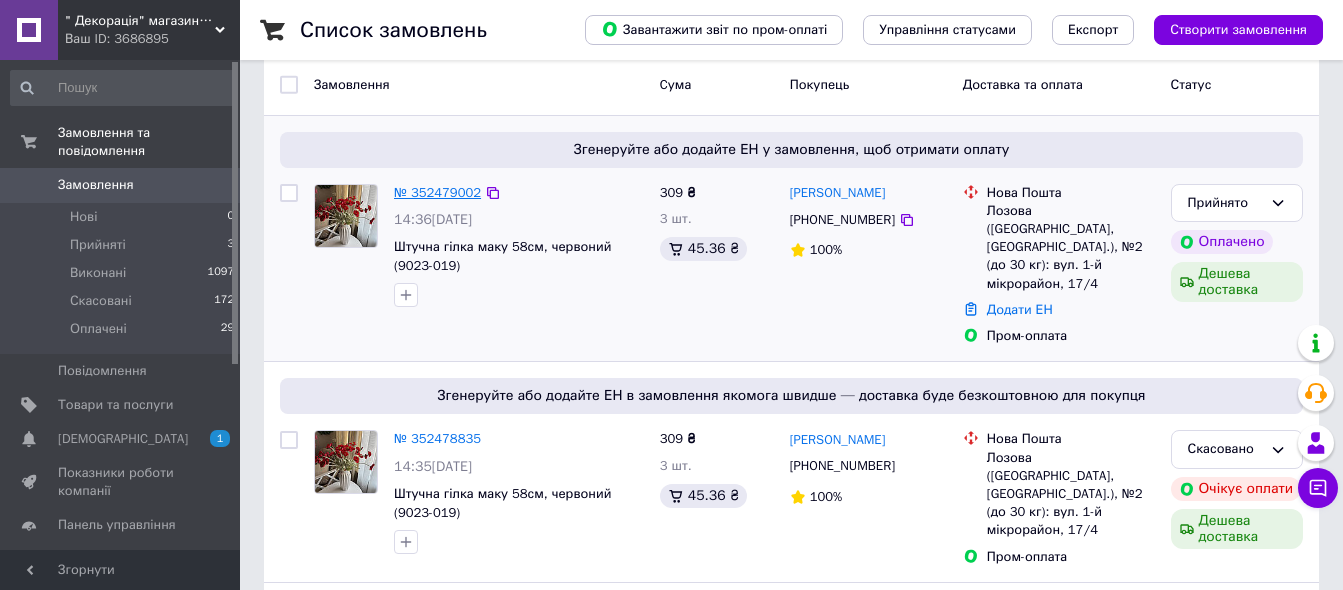 click on "№ 352479002" at bounding box center (437, 192) 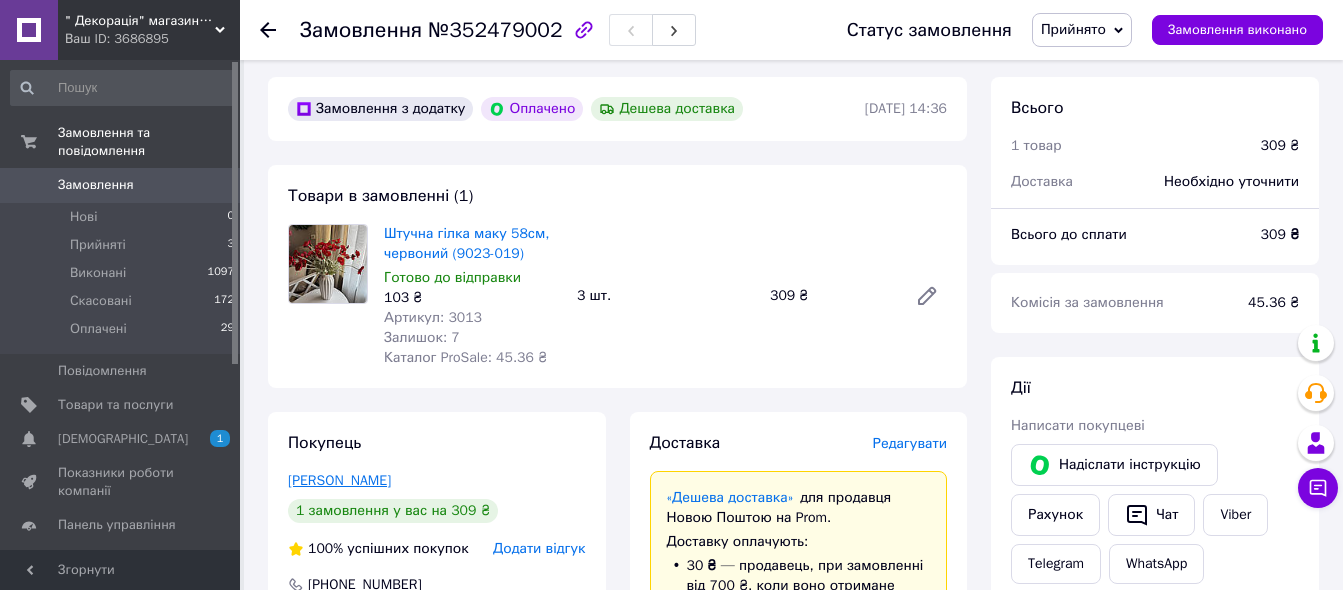 scroll, scrollTop: 600, scrollLeft: 0, axis: vertical 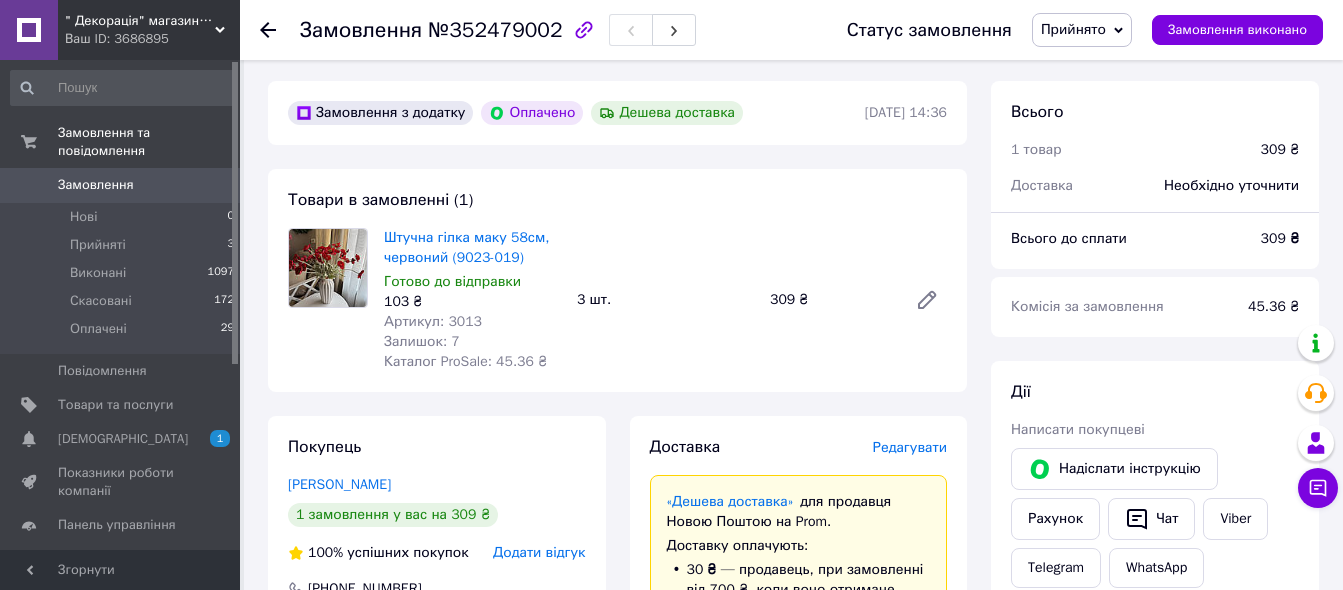 click on "Замовлення 0" at bounding box center (123, 185) 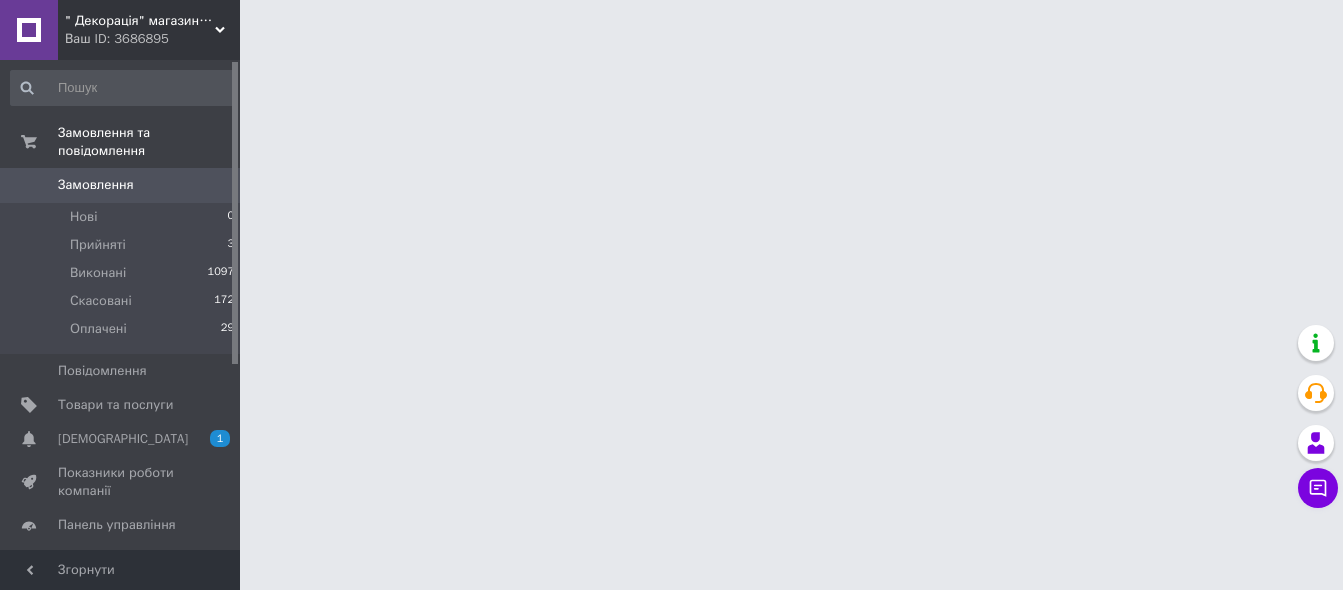 scroll, scrollTop: 0, scrollLeft: 0, axis: both 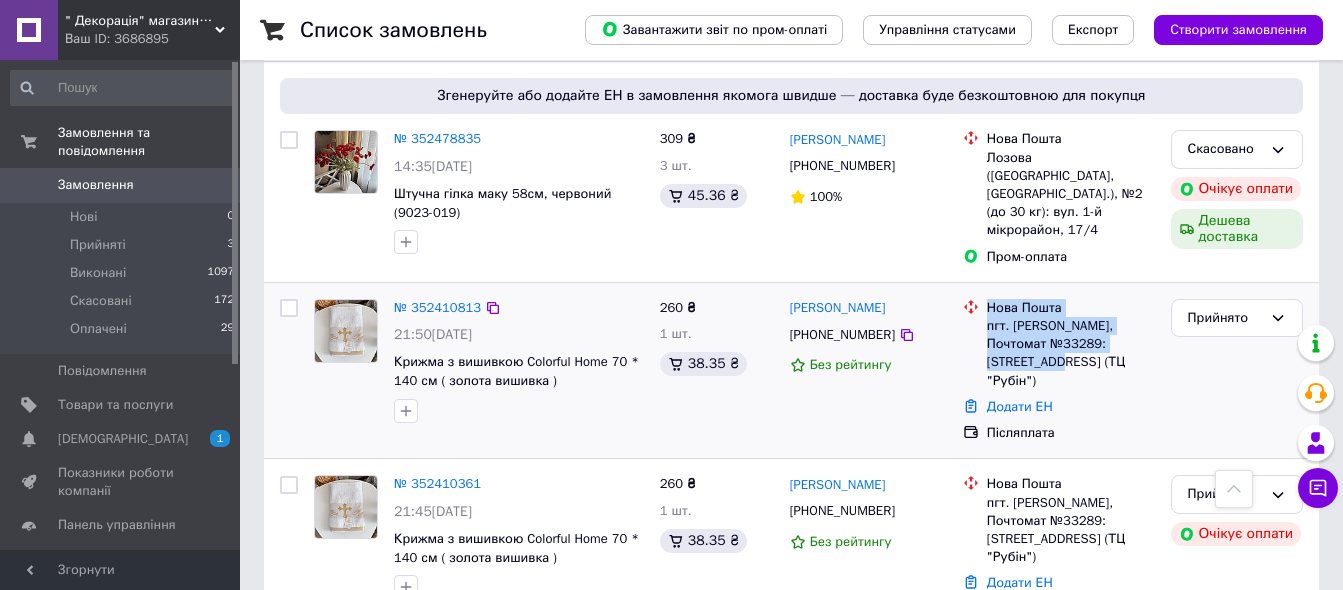 drag, startPoint x: 979, startPoint y: 297, endPoint x: 1148, endPoint y: 320, distance: 170.5579 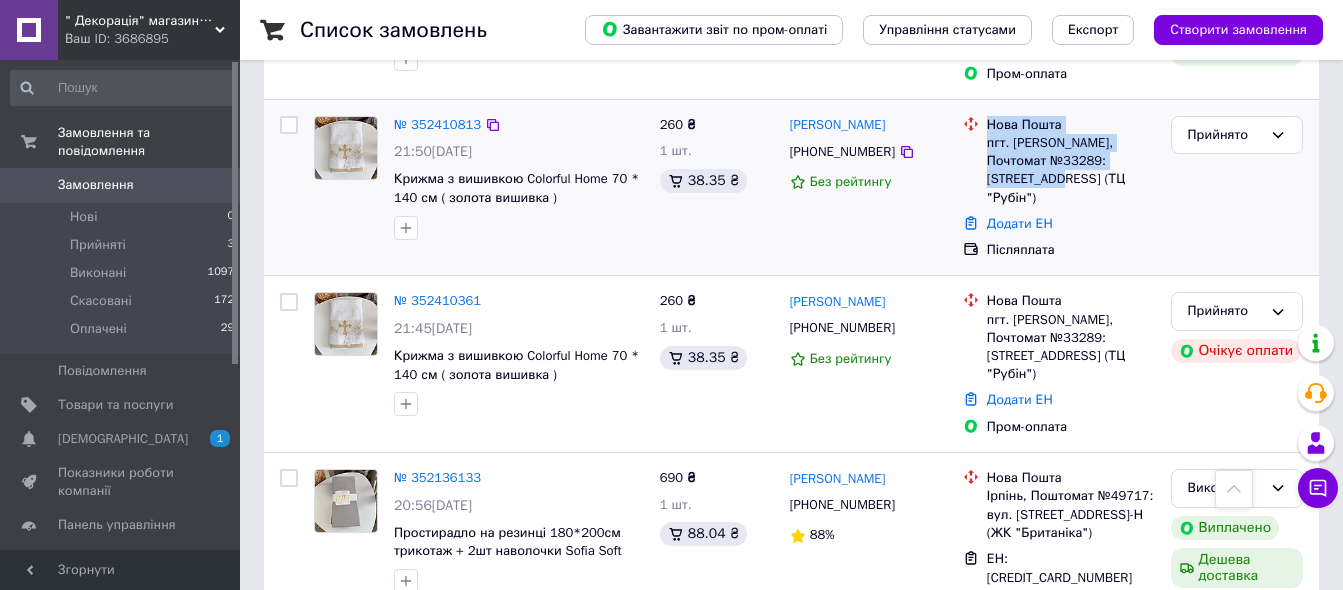 scroll, scrollTop: 600, scrollLeft: 0, axis: vertical 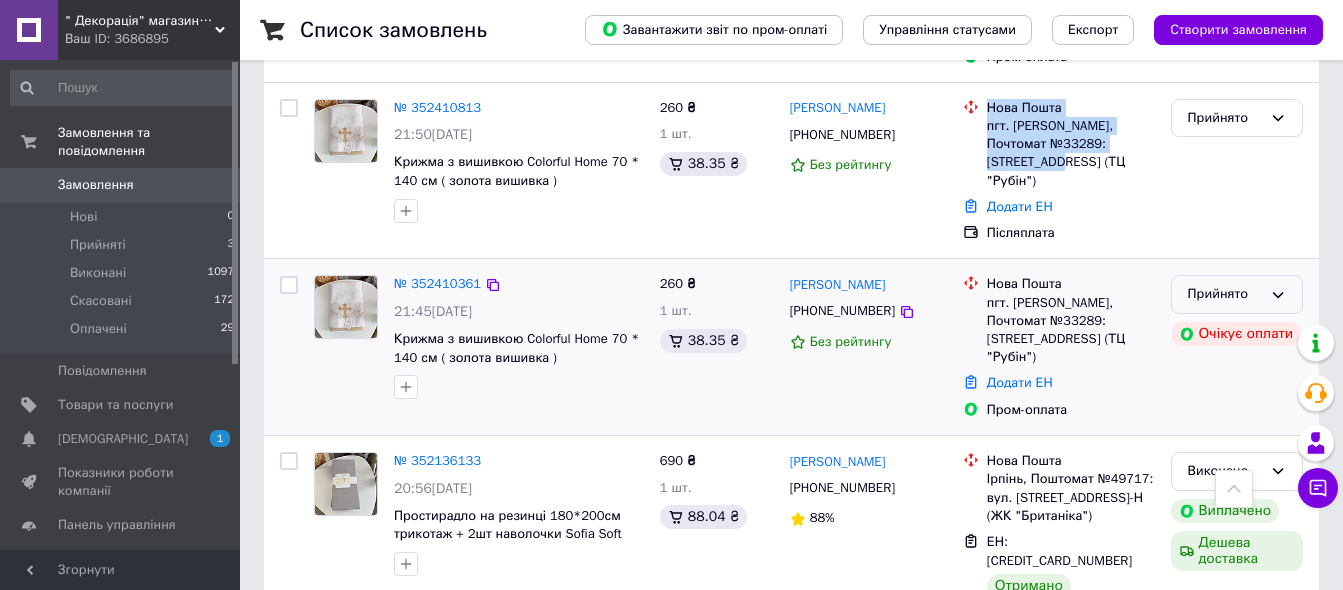 click 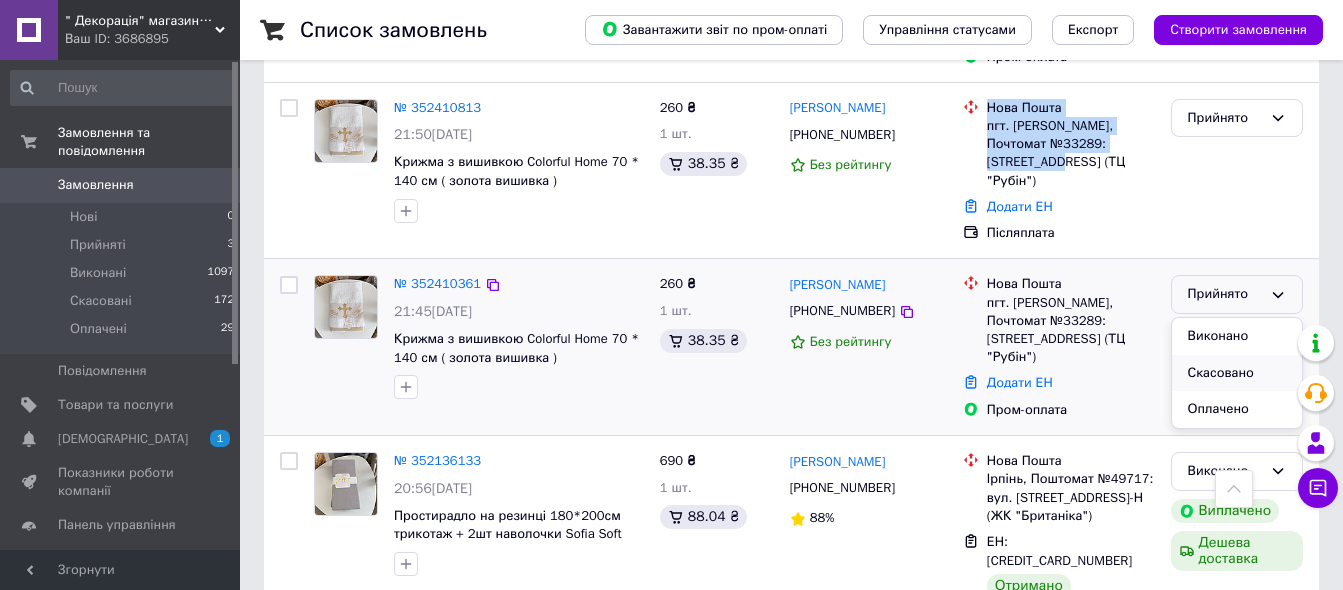 click on "Скасовано" at bounding box center [1237, 373] 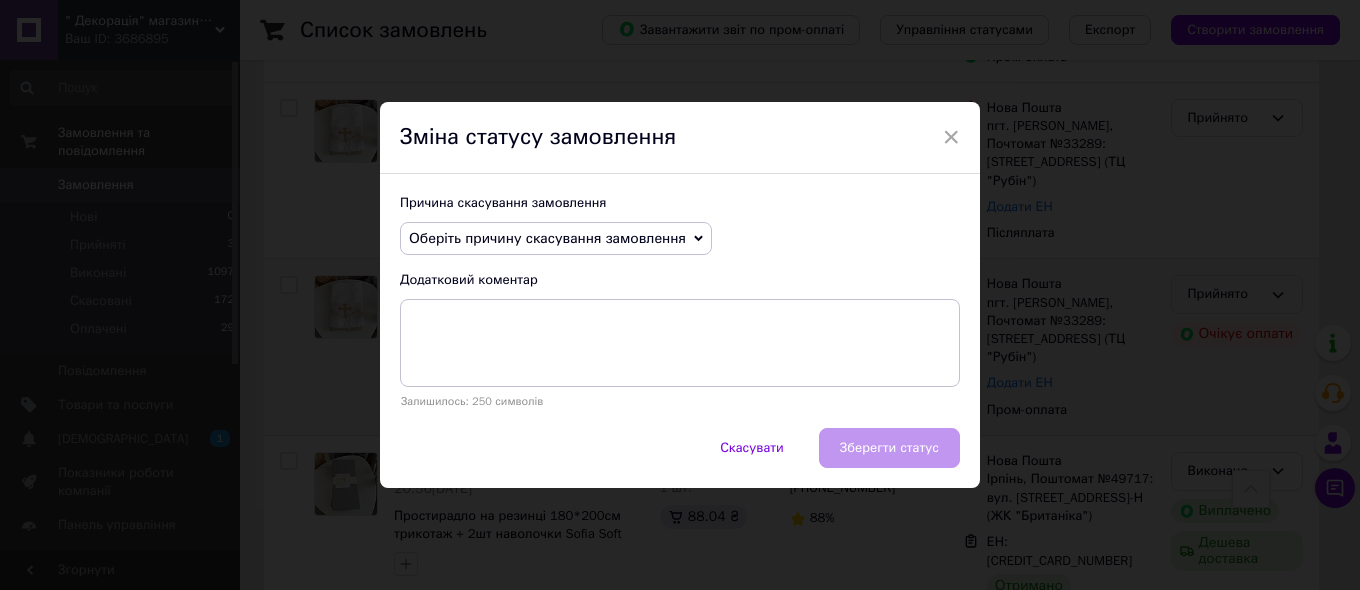 click 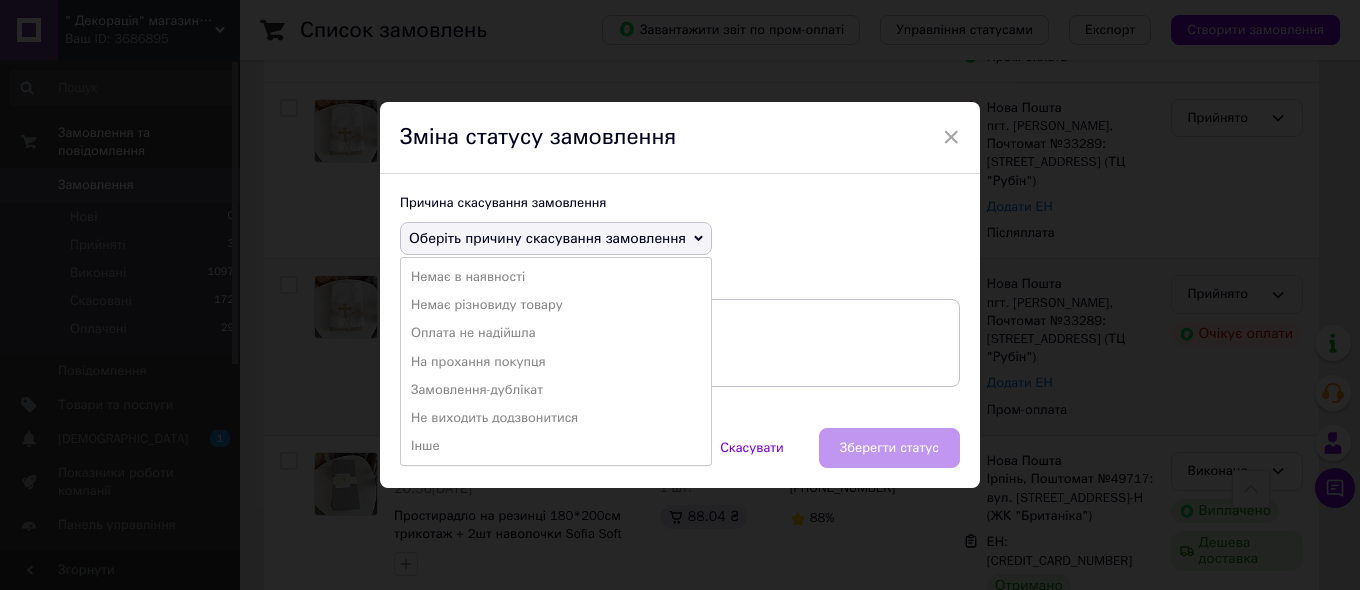 drag, startPoint x: 509, startPoint y: 386, endPoint x: 533, endPoint y: 384, distance: 24.083189 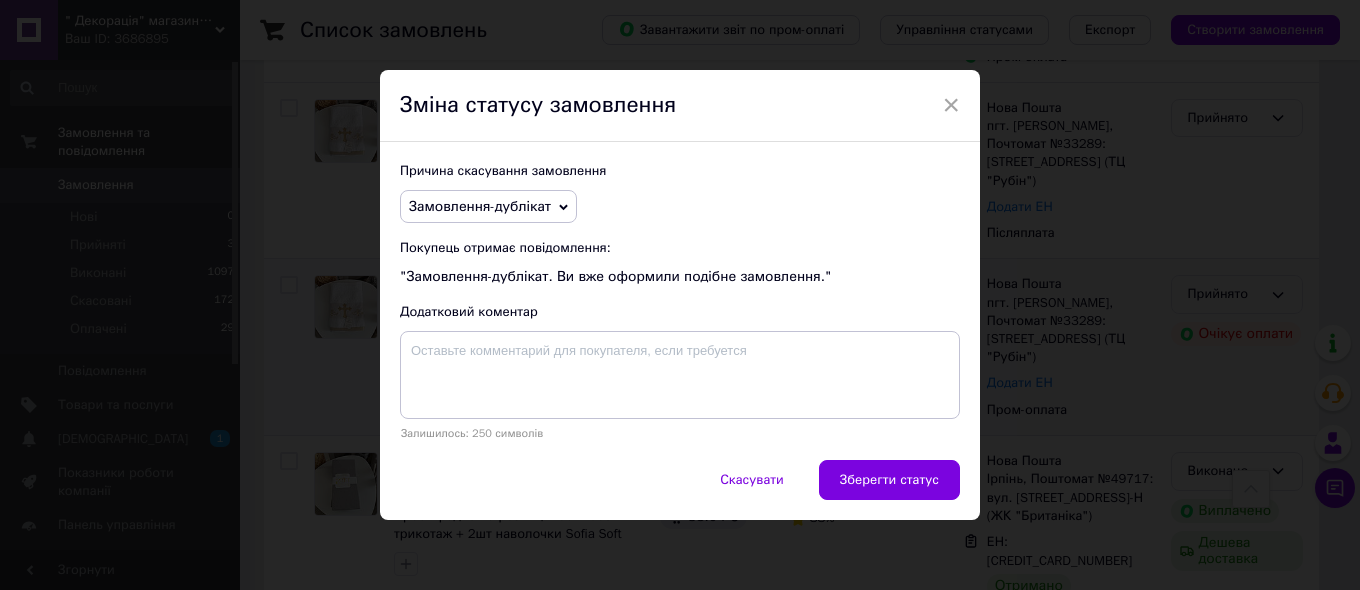 drag, startPoint x: 881, startPoint y: 473, endPoint x: 905, endPoint y: 478, distance: 24.5153 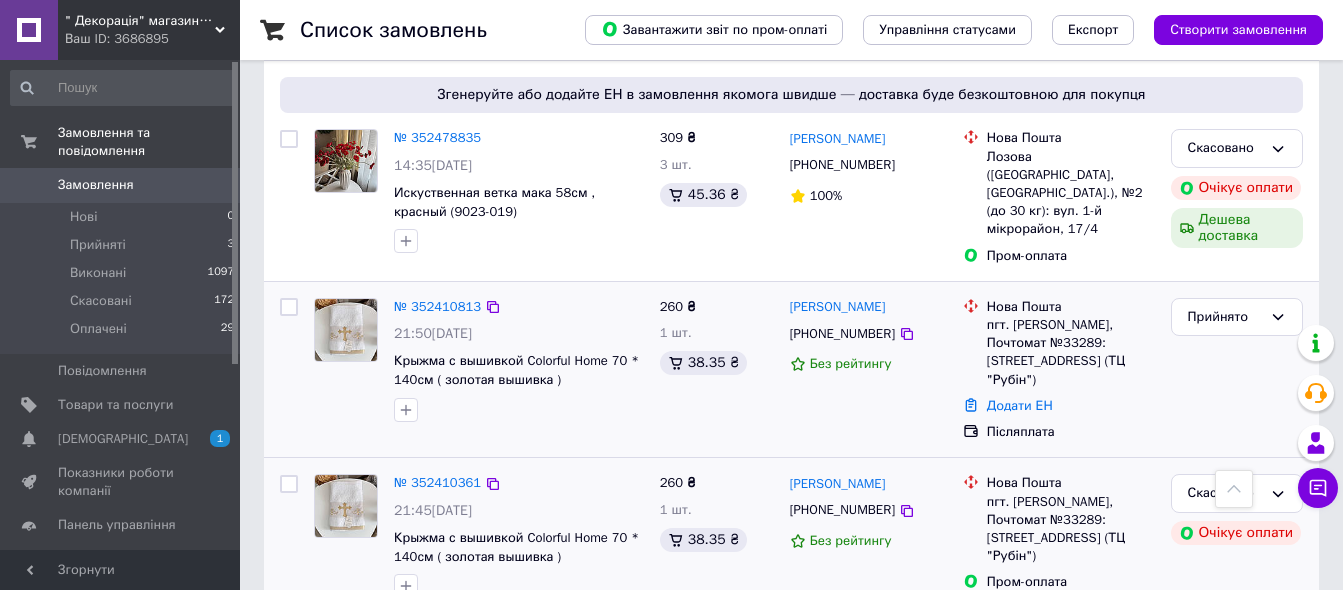 scroll, scrollTop: 400, scrollLeft: 0, axis: vertical 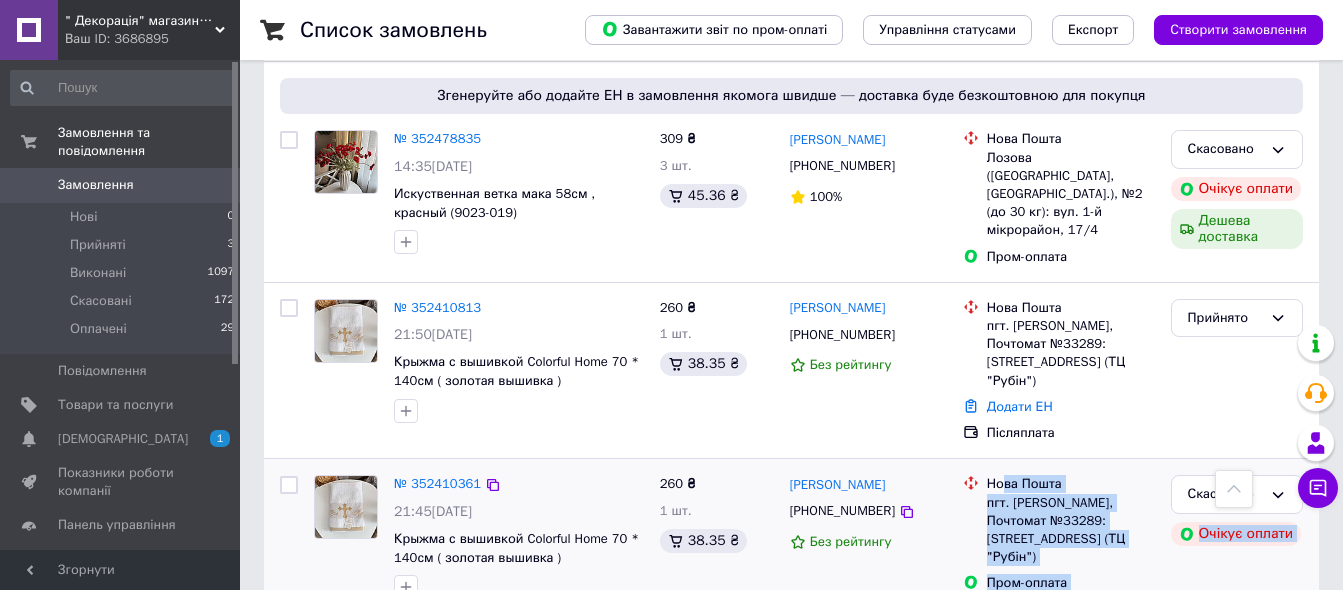 click on "" Декорація" магазин текстилю та декору для дому Ваш ID: 3686895 Сайт " Декорація" магазин текстилю та де... Кабінет покупця Перевірити стан системи Сторінка на порталі Довідка Вийти Замовлення та повідомлення Замовлення 0 Нові 0 Прийняті 3 Виконані 1097 Скасовані 172 Оплачені 29 Повідомлення 0 Товари та послуги Сповіщення 1 0 Показники роботи компанії Панель управління Відгуки Клієнти Каталог ProSale Аналітика Управління сайтом Гаманець компанії [PERSON_NAME] Тарифи та рахунки Prom мікс 6 000 Згорнути
1" at bounding box center (671, 1697) 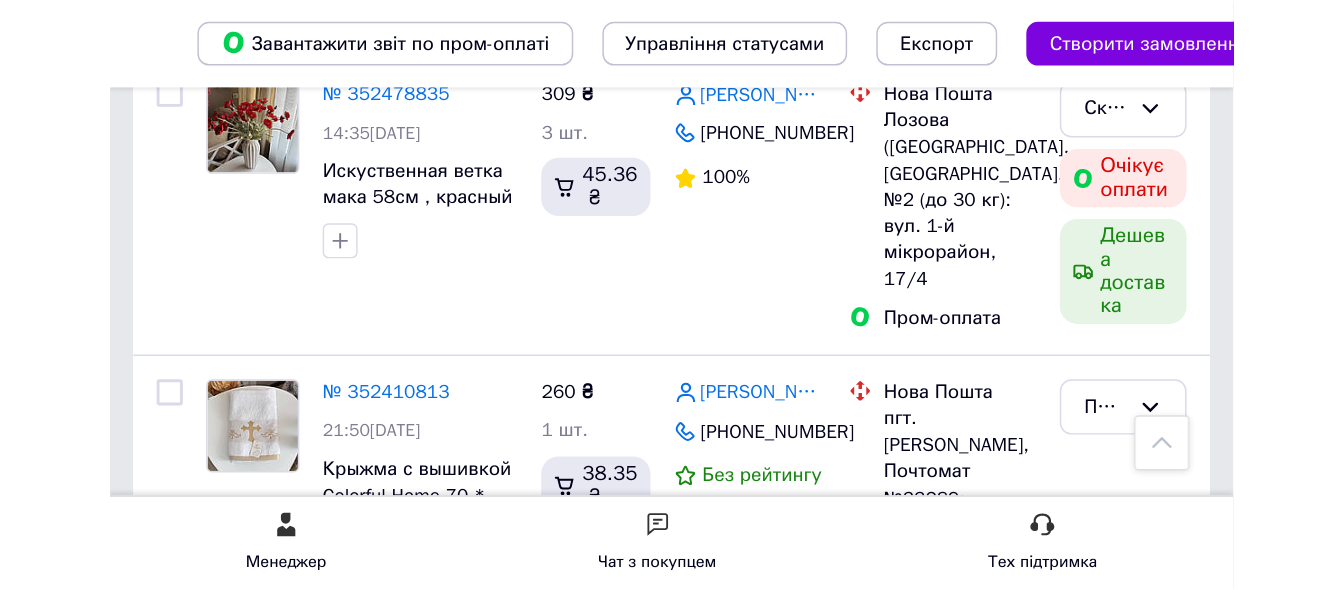 scroll, scrollTop: 358, scrollLeft: 0, axis: vertical 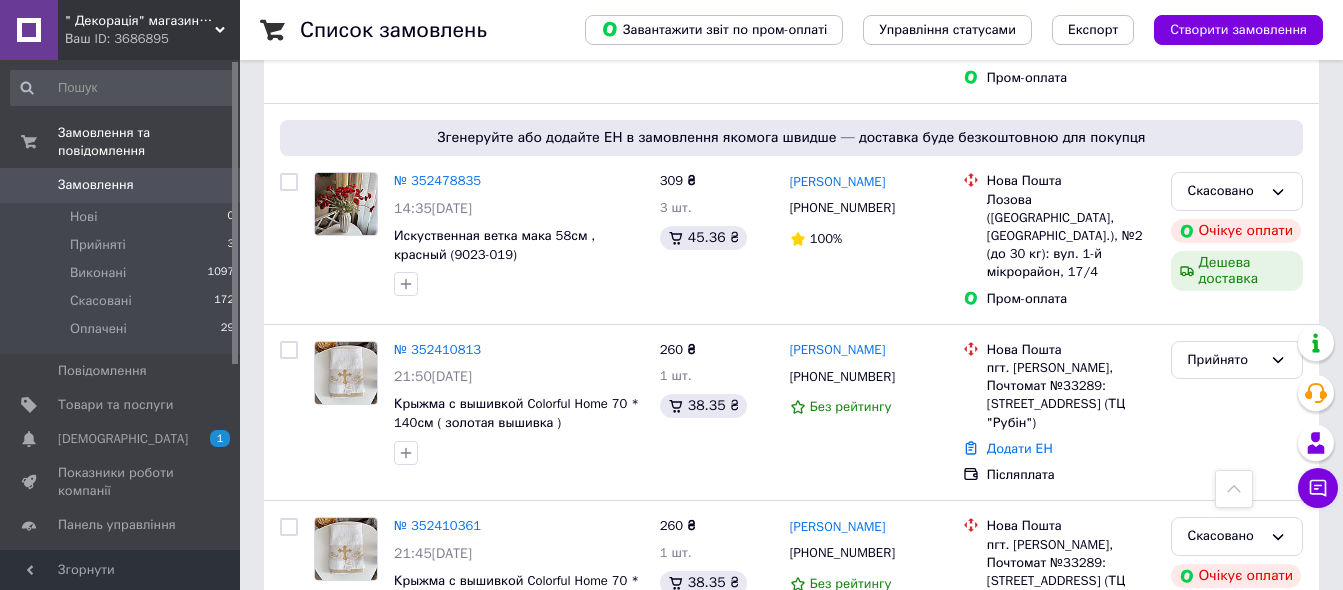 click on "Замовлення" at bounding box center [96, 185] 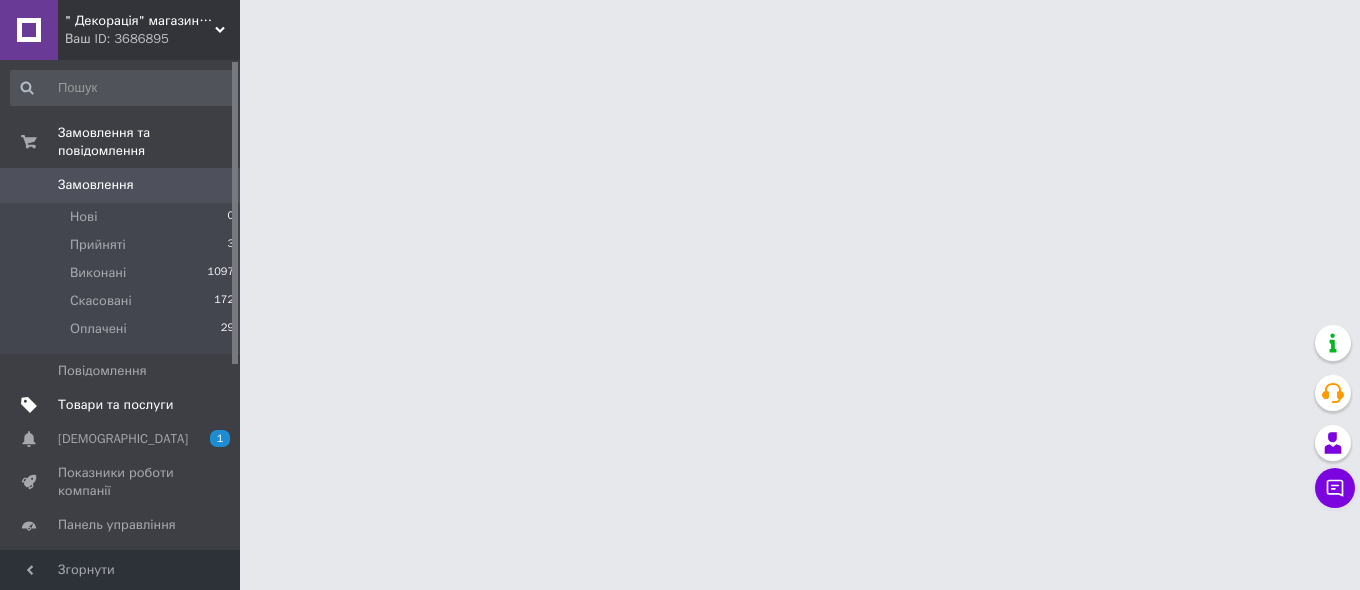 click on "Товари та послуги" at bounding box center [115, 405] 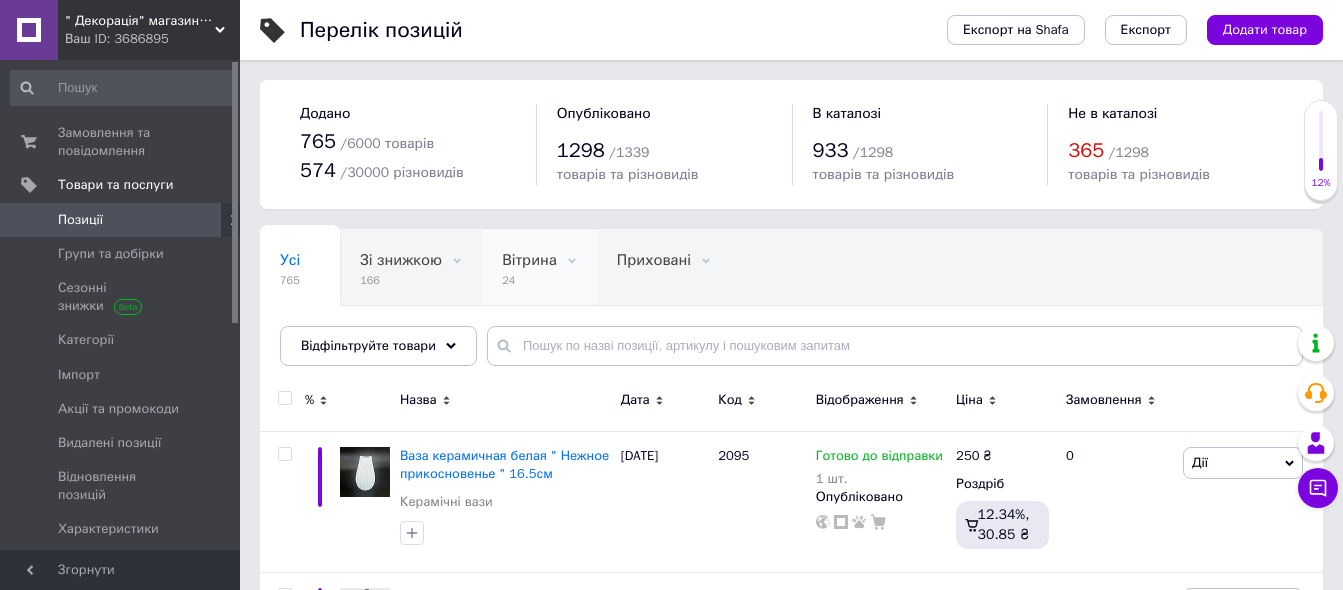 scroll, scrollTop: 425, scrollLeft: 0, axis: vertical 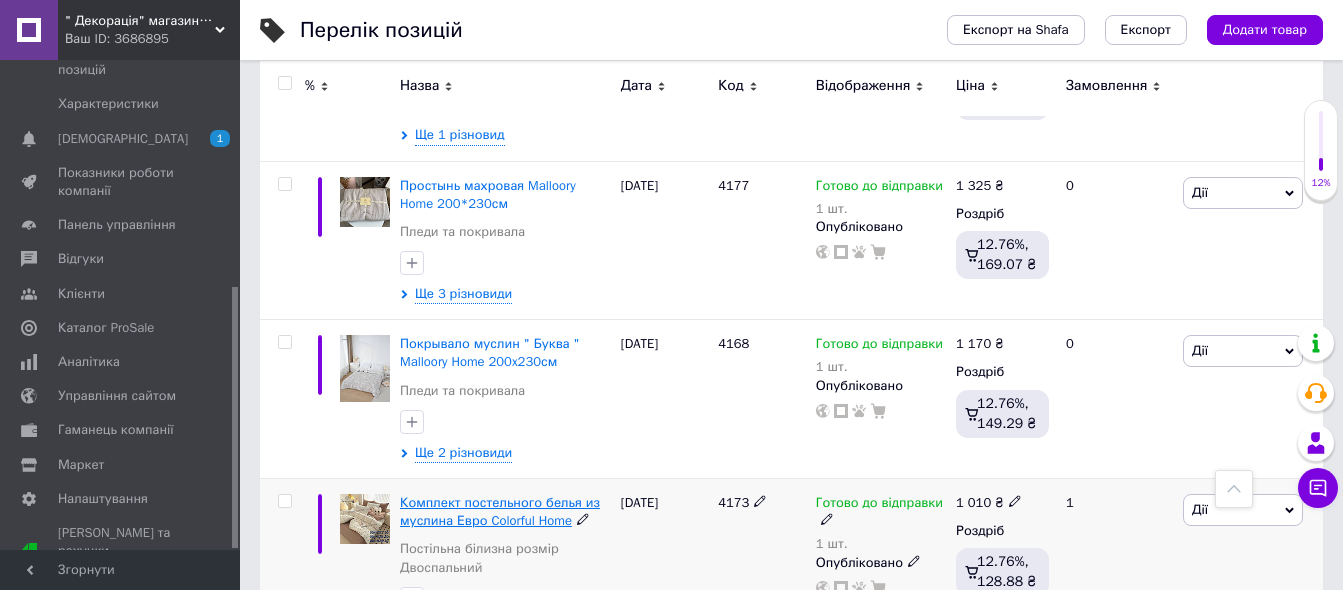 click on "Комплект постельного белья из муслина Евро Colorful Home" at bounding box center (500, 511) 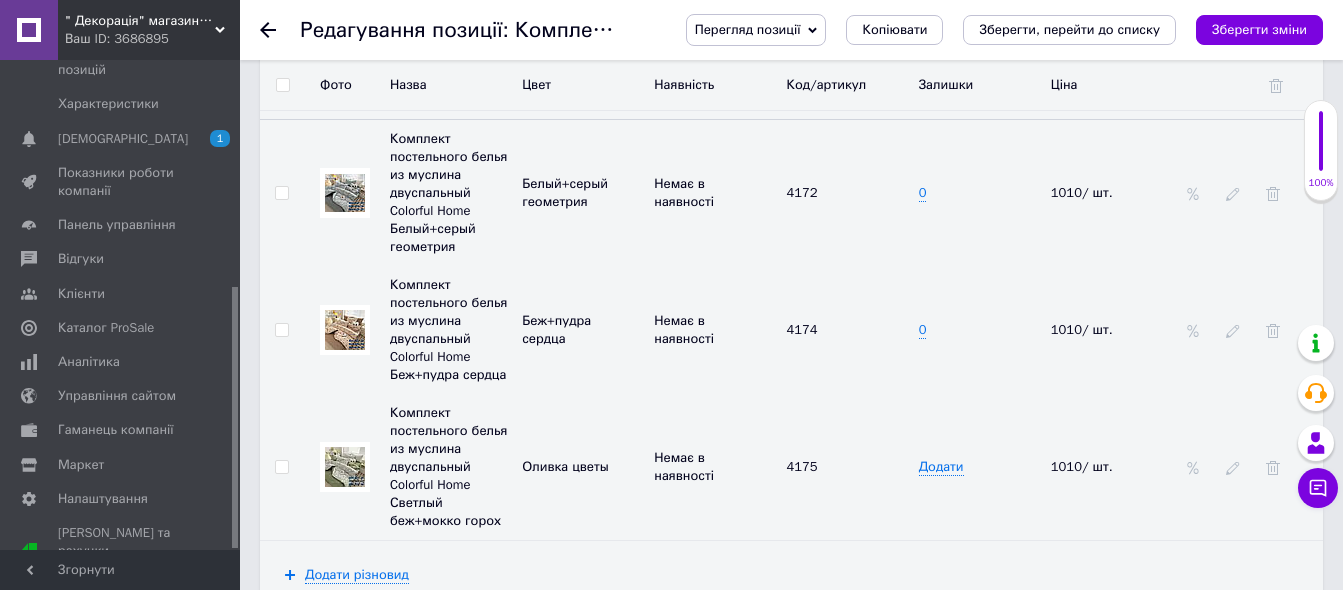 scroll, scrollTop: 2986, scrollLeft: 0, axis: vertical 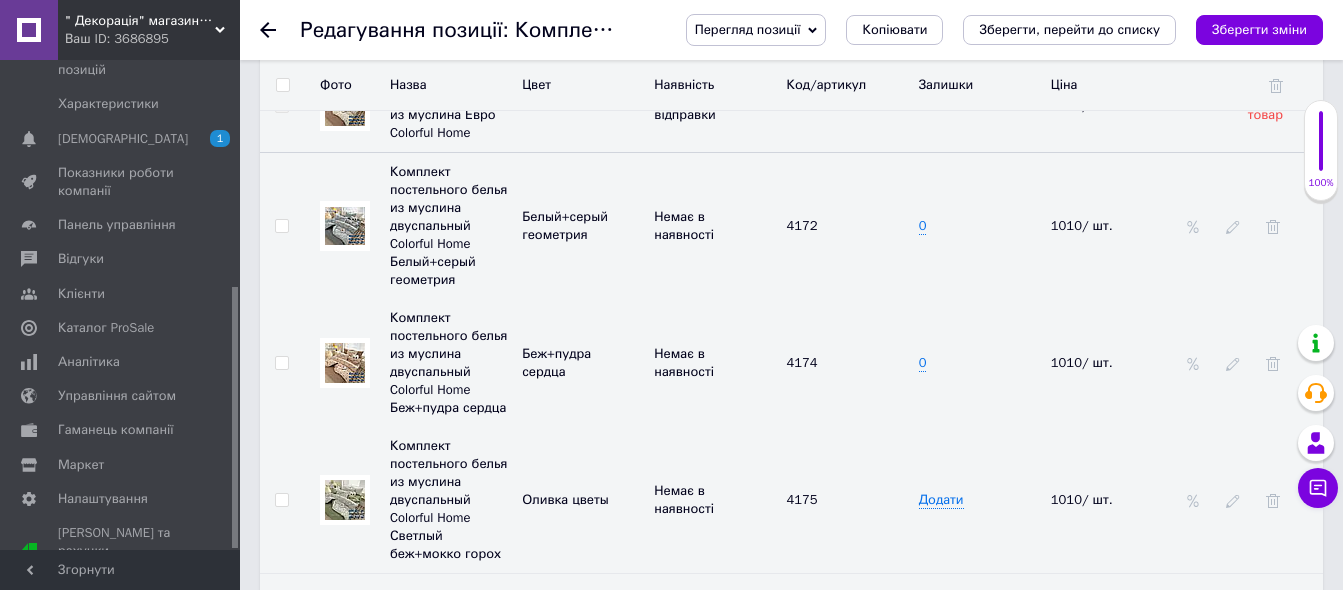 click on "0" at bounding box center [980, 363] 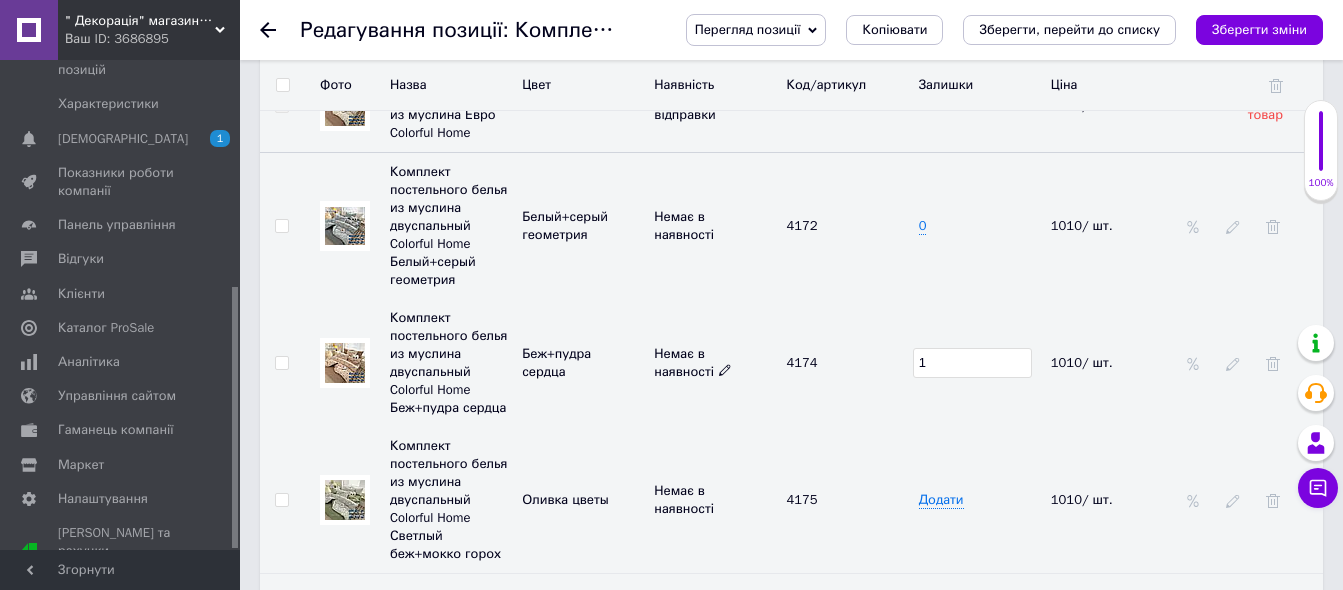 type on "1" 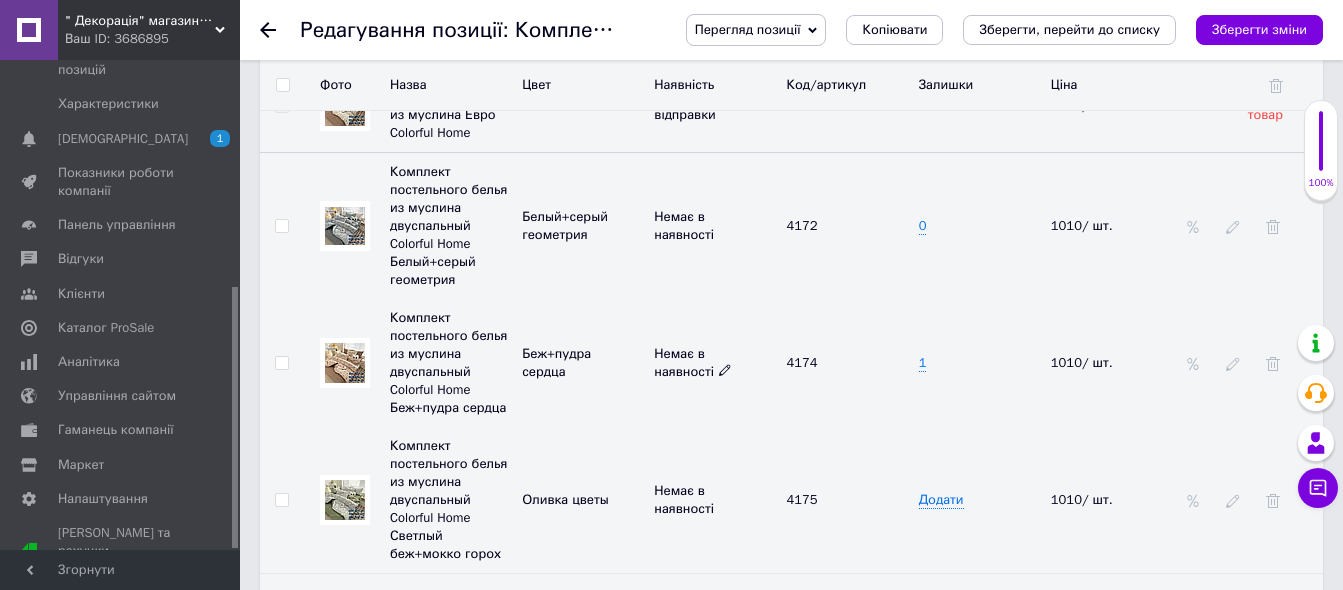 click 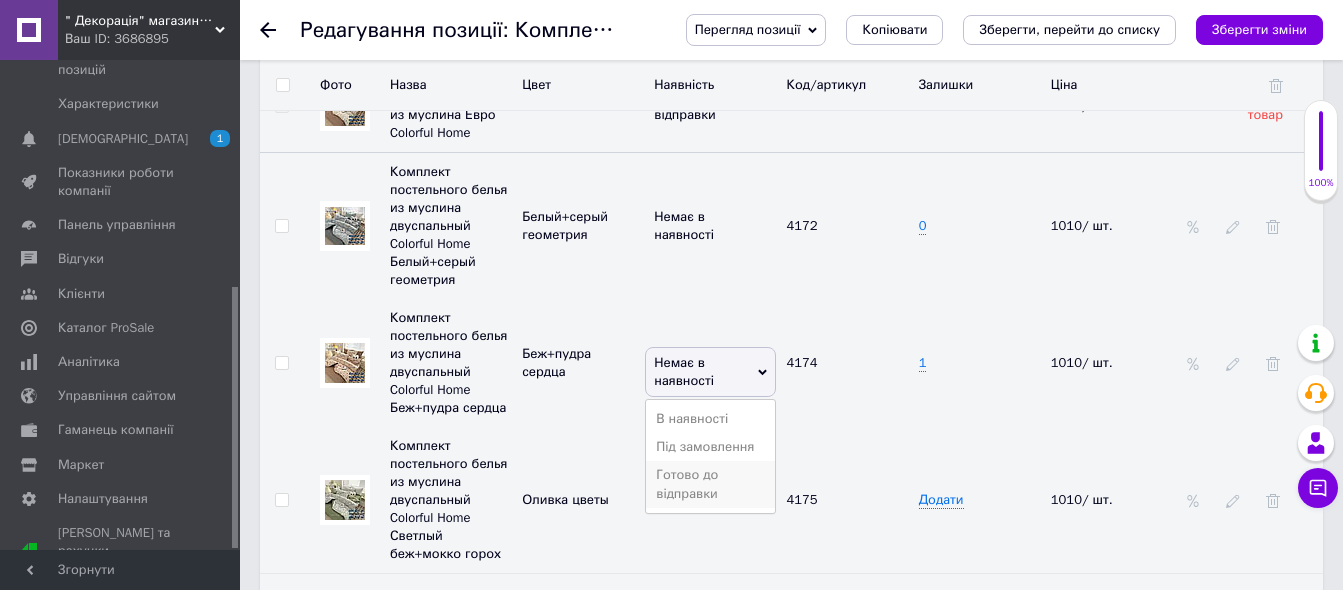 click on "Готово до відправки" at bounding box center [710, 484] 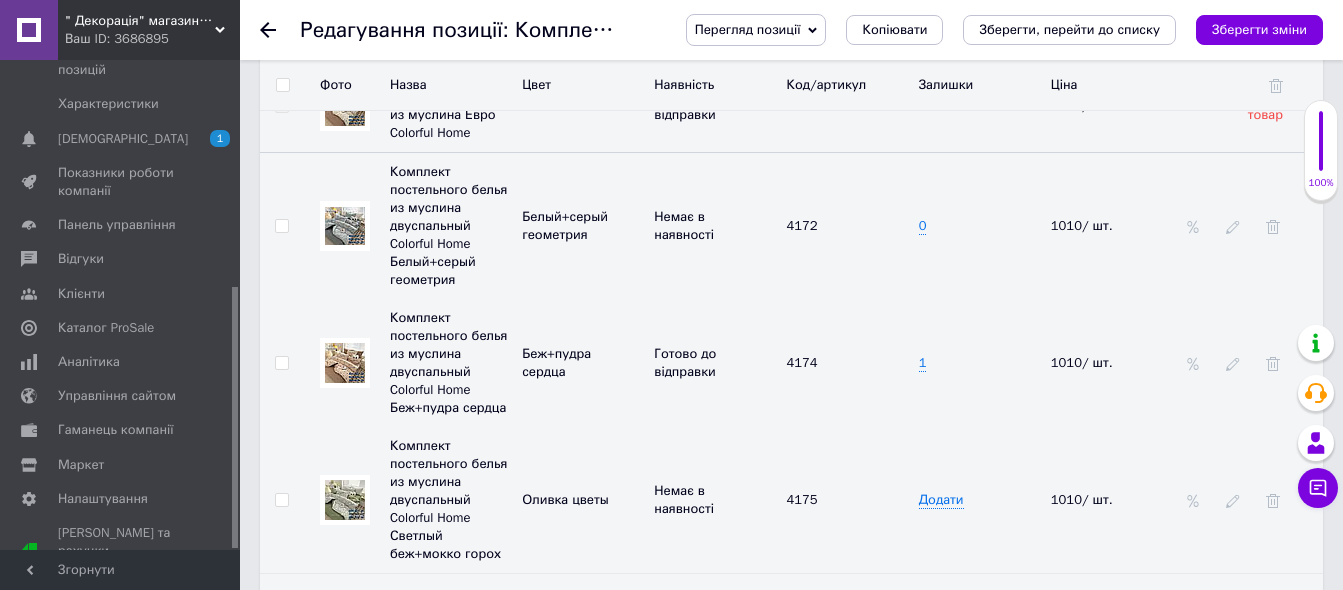 click on "Зберегти зміни" at bounding box center (1259, 29) 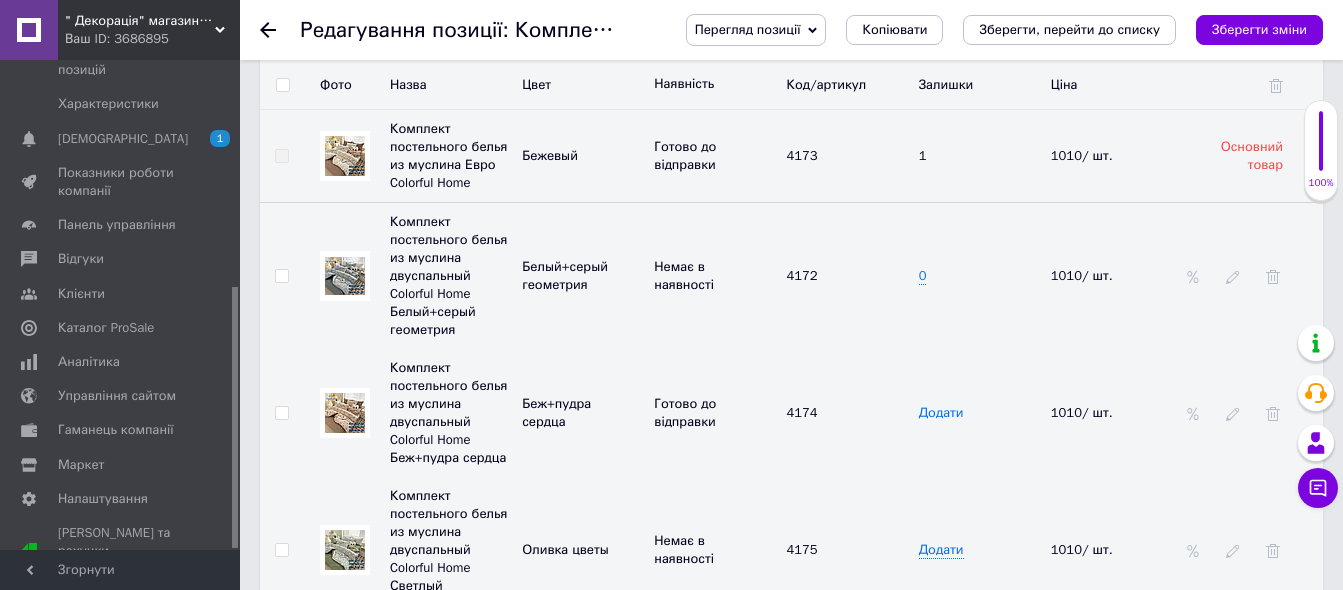click on "Додати" at bounding box center (941, 413) 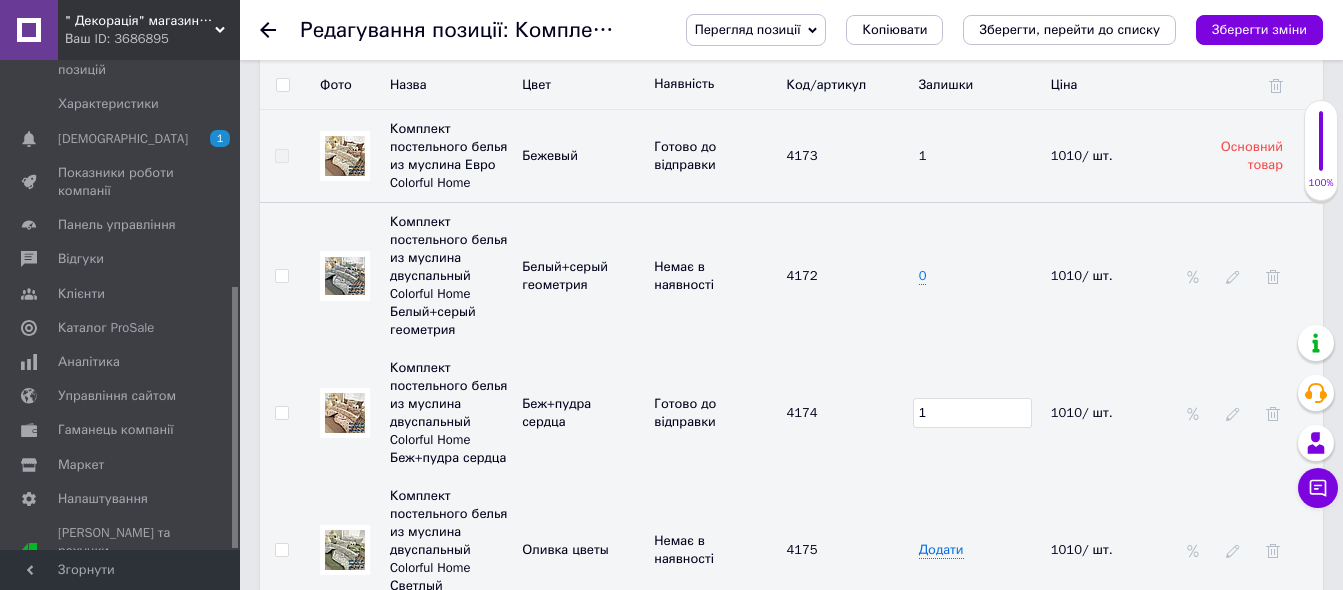 type on "1" 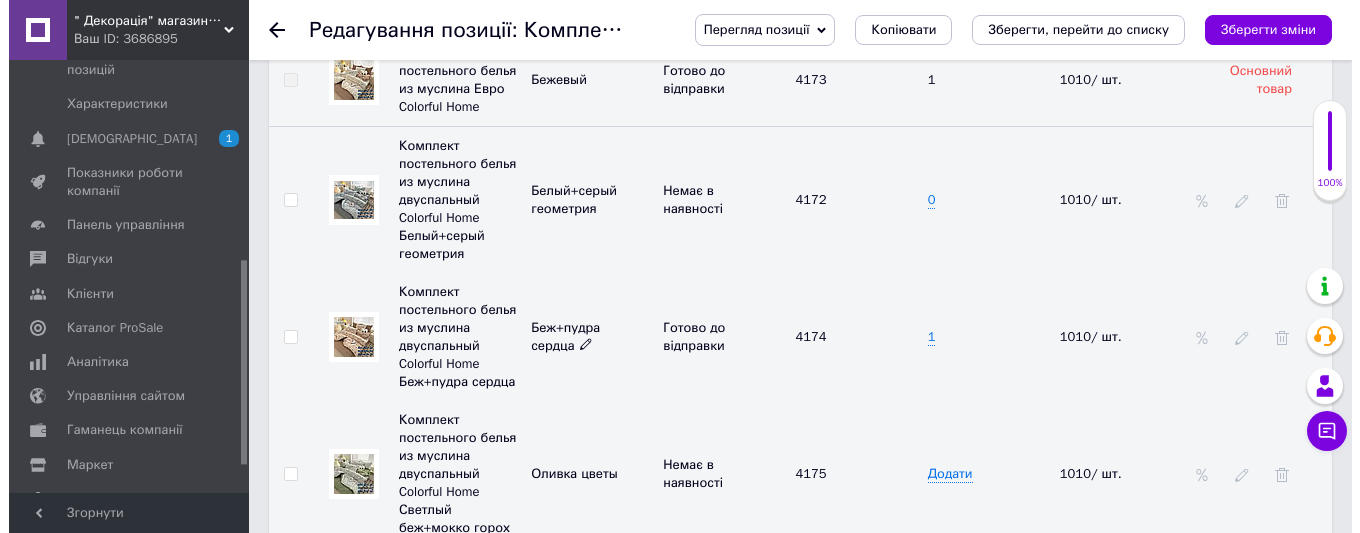 scroll, scrollTop: 3086, scrollLeft: 0, axis: vertical 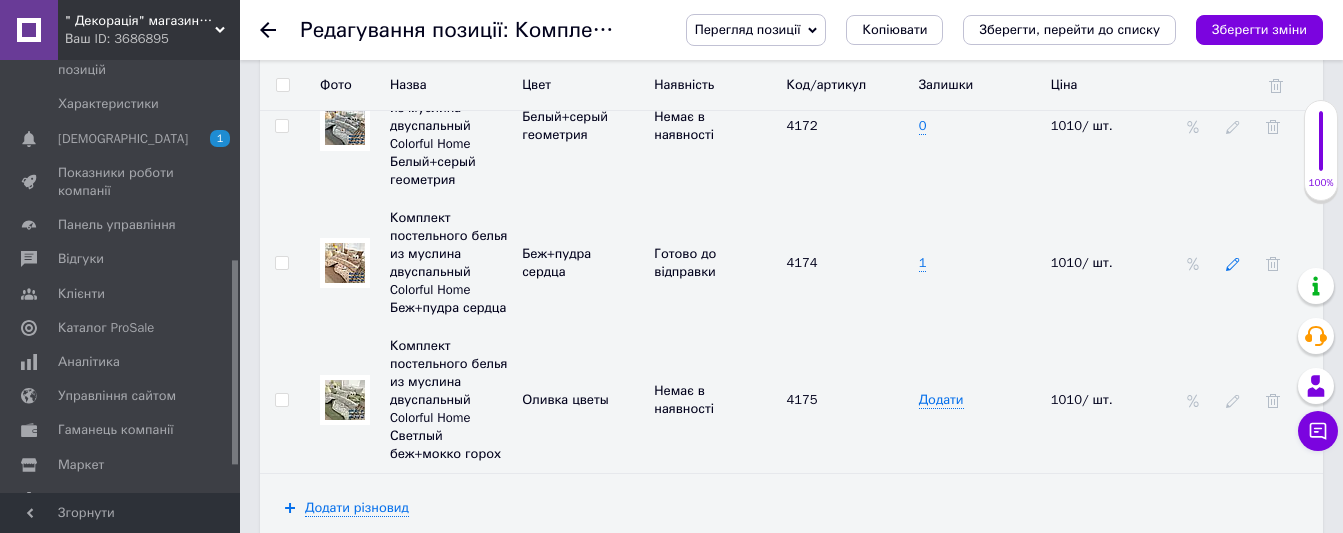 click 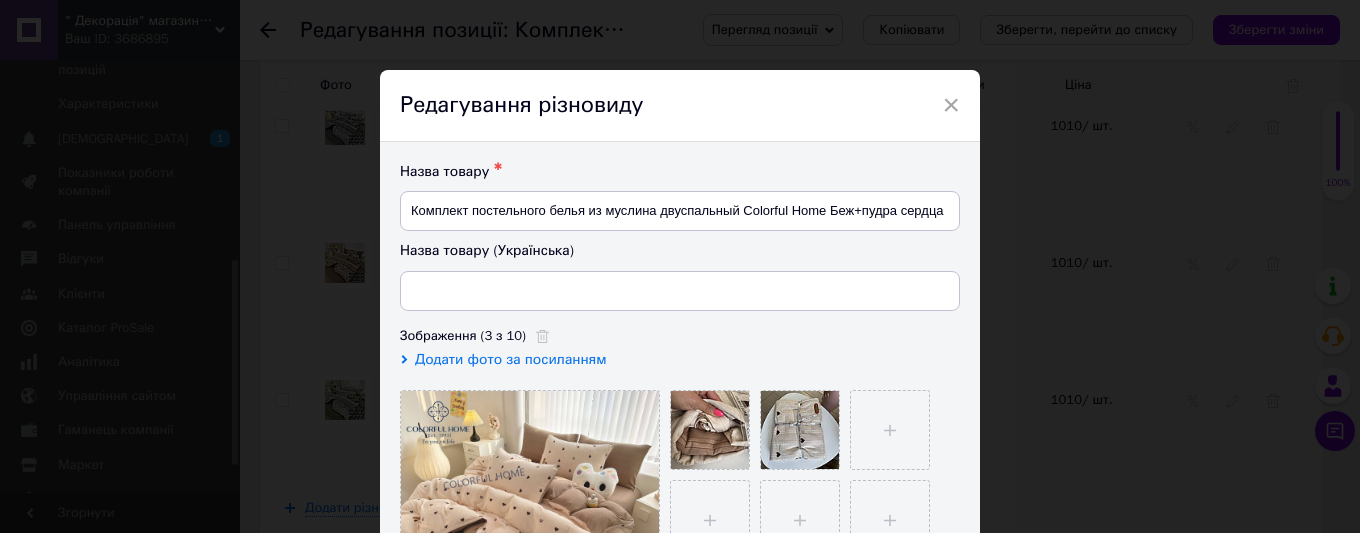 type on "Комплект постільної білизни з мусліну двоспальний Colorful Home Беж+пудра серця" 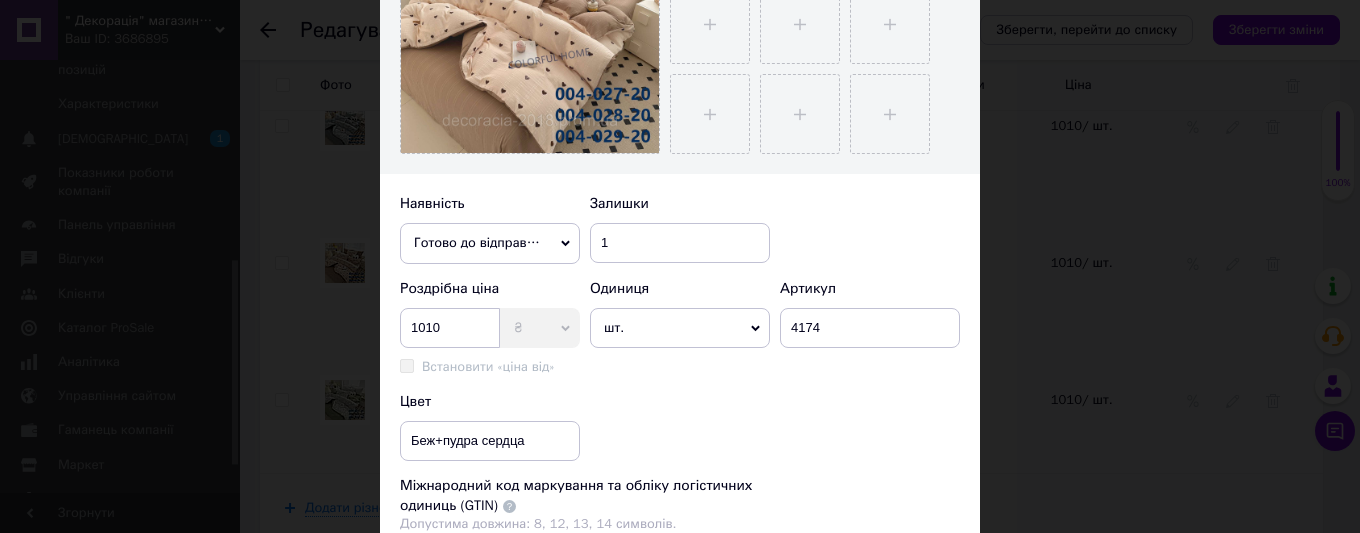 scroll, scrollTop: 500, scrollLeft: 0, axis: vertical 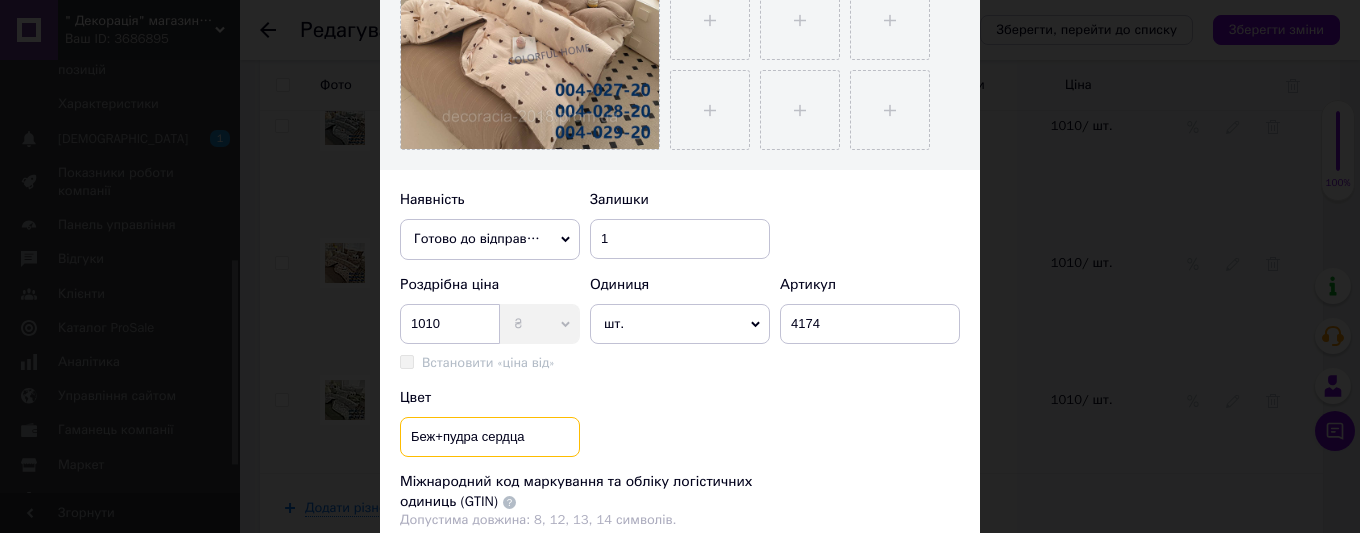 drag, startPoint x: 439, startPoint y: 438, endPoint x: 471, endPoint y: 438, distance: 32 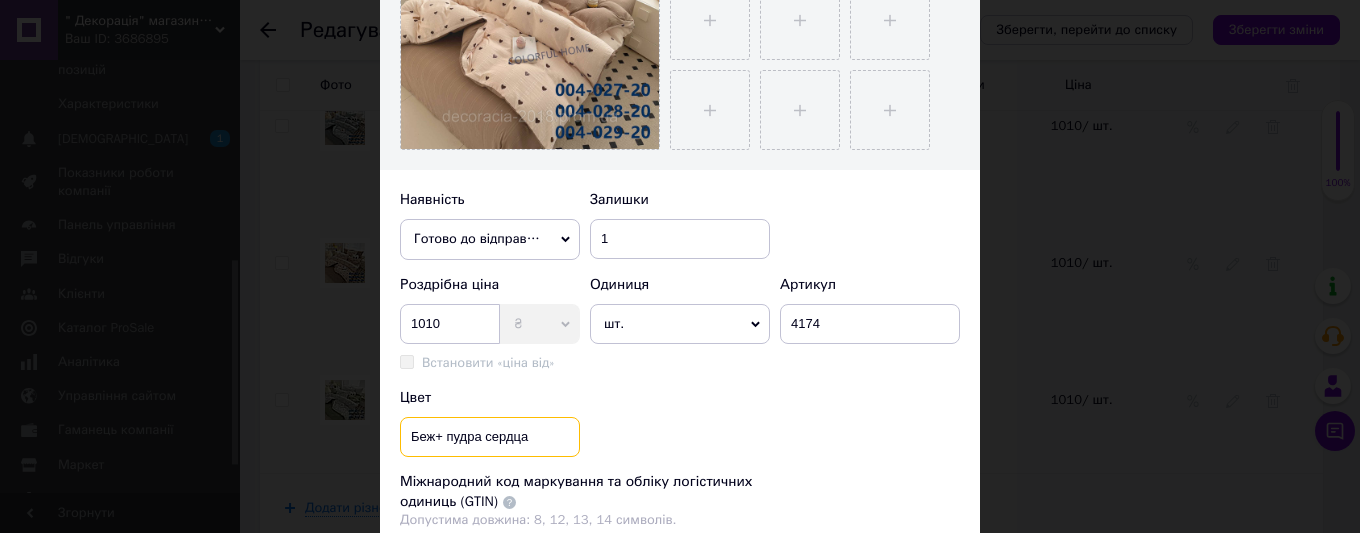 click on "Беж+ пудра сердца" at bounding box center [490, 437] 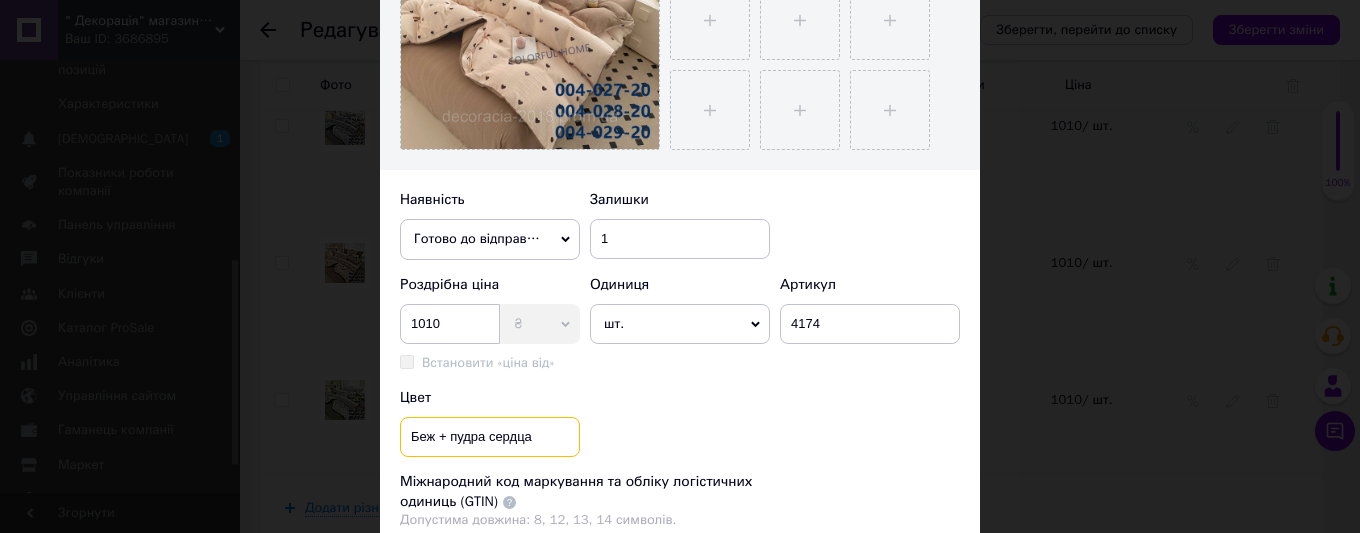 drag, startPoint x: 481, startPoint y: 438, endPoint x: 513, endPoint y: 431, distance: 32.75668 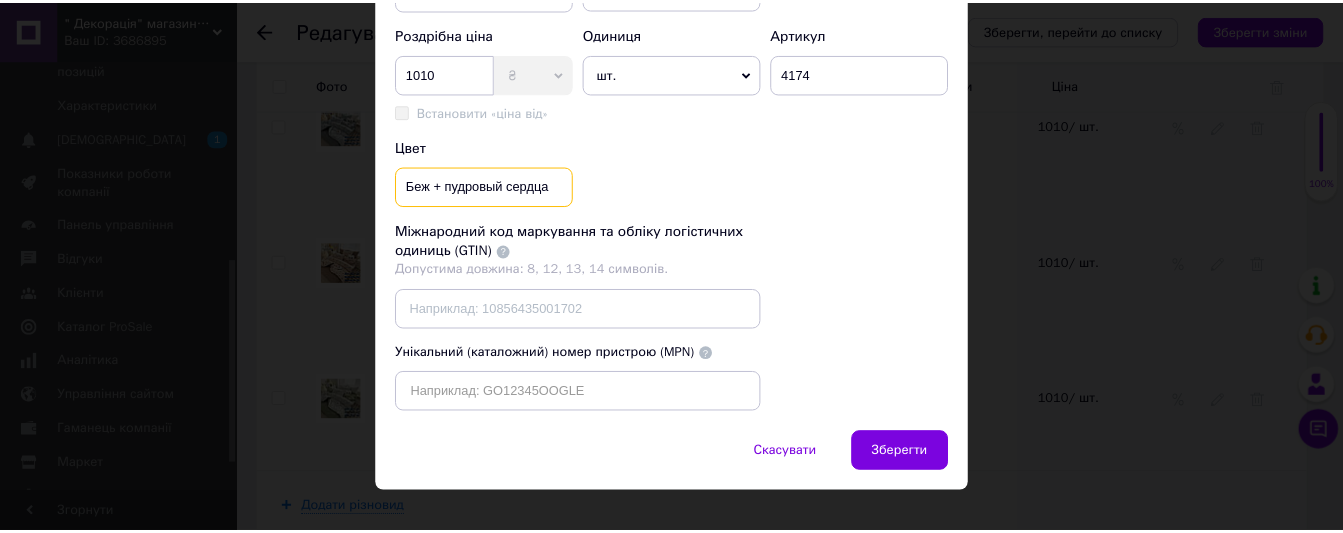 scroll, scrollTop: 780, scrollLeft: 0, axis: vertical 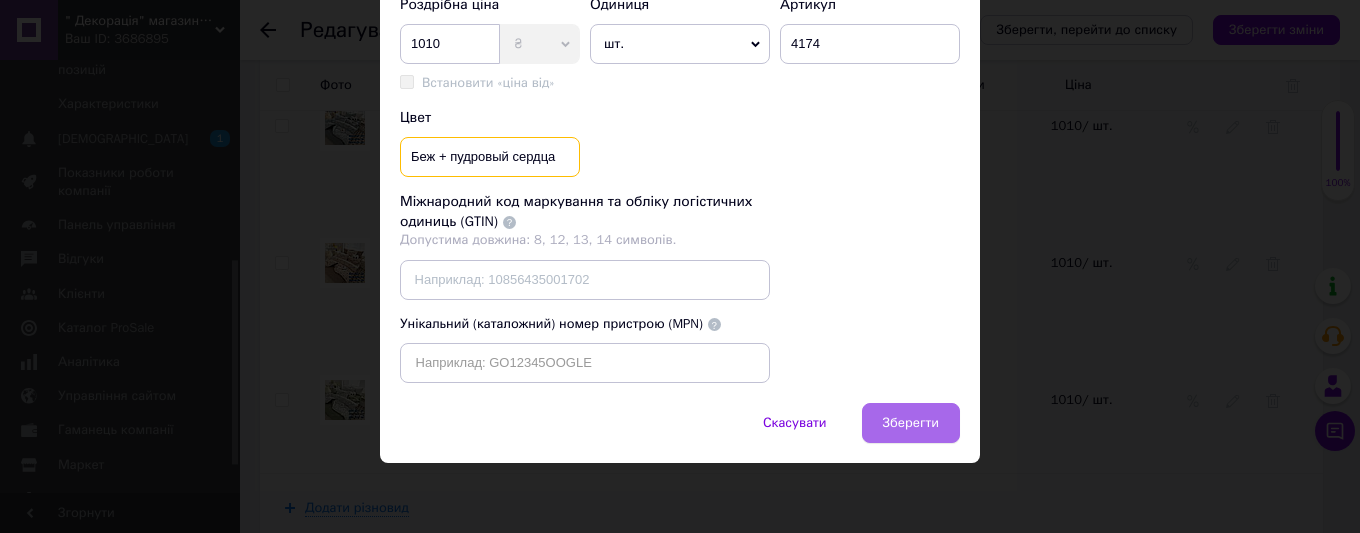 type on "Беж + пудровый сердца" 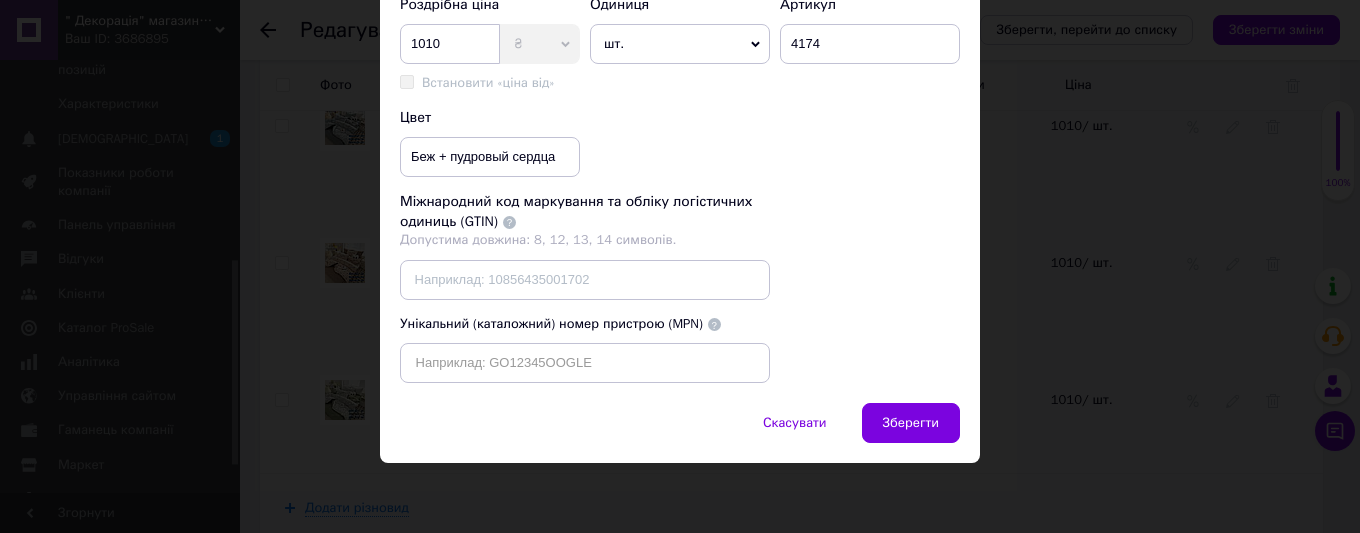 drag, startPoint x: 896, startPoint y: 425, endPoint x: 1189, endPoint y: 93, distance: 442.8013 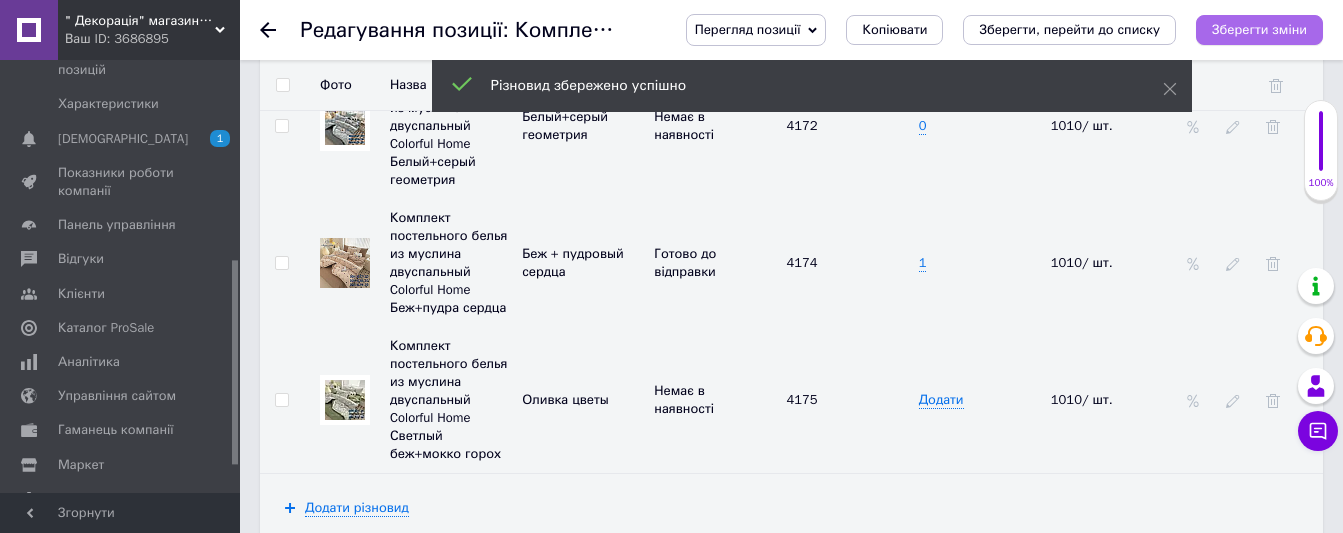 click on "Зберегти зміни" at bounding box center [1259, 29] 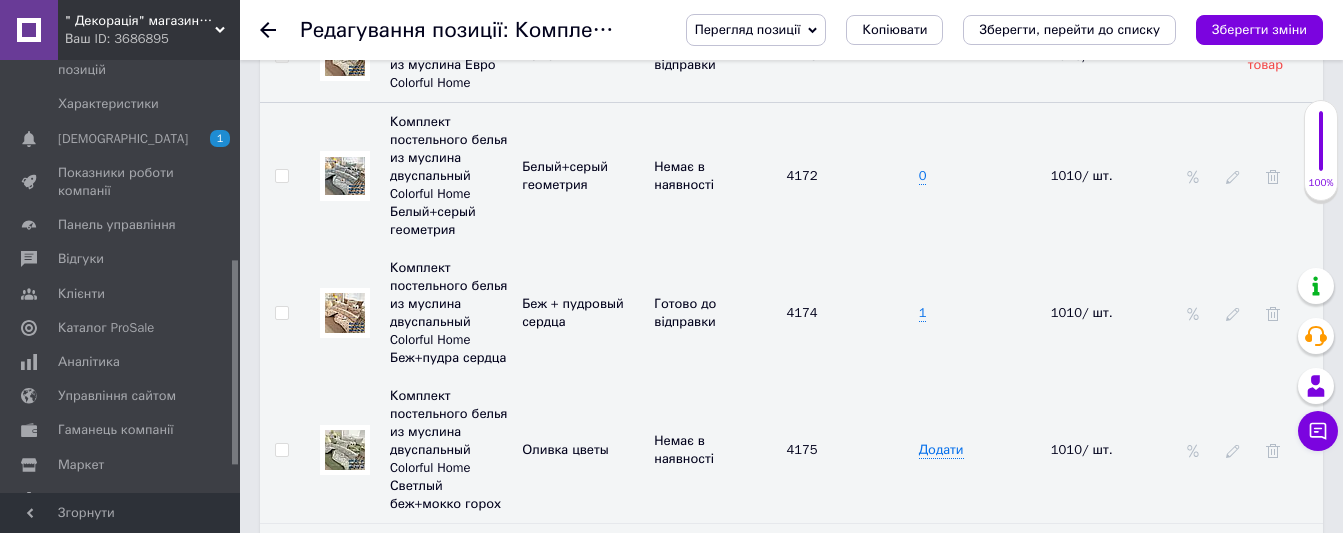 drag, startPoint x: 1260, startPoint y: 27, endPoint x: 307, endPoint y: 81, distance: 954.5287 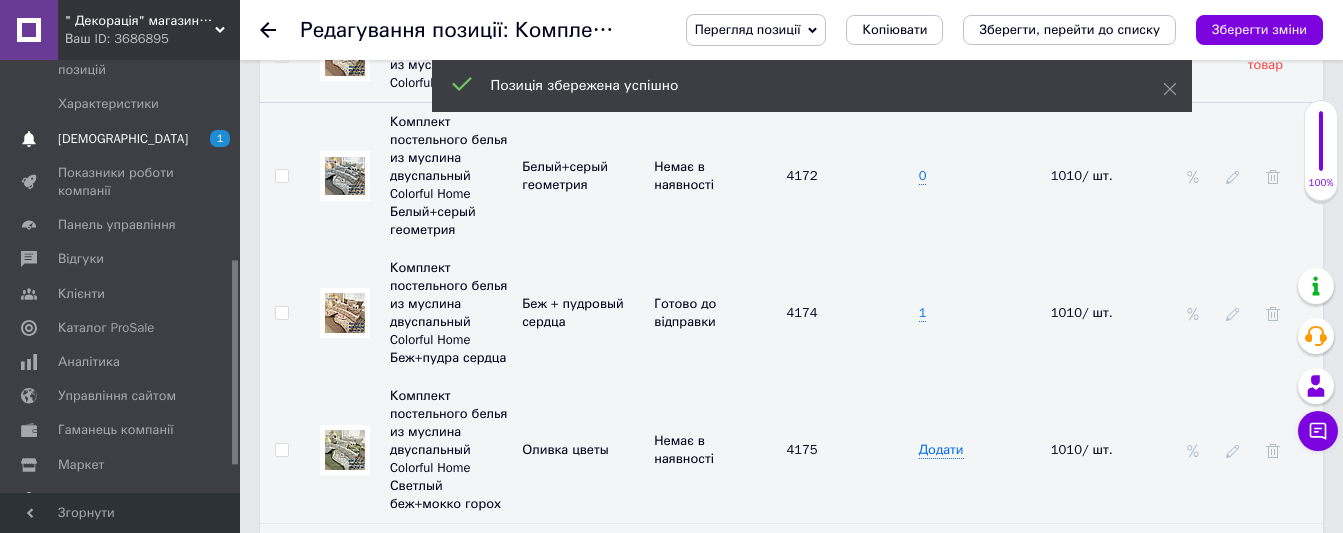 click on "[DEMOGRAPHIC_DATA]" at bounding box center [123, 139] 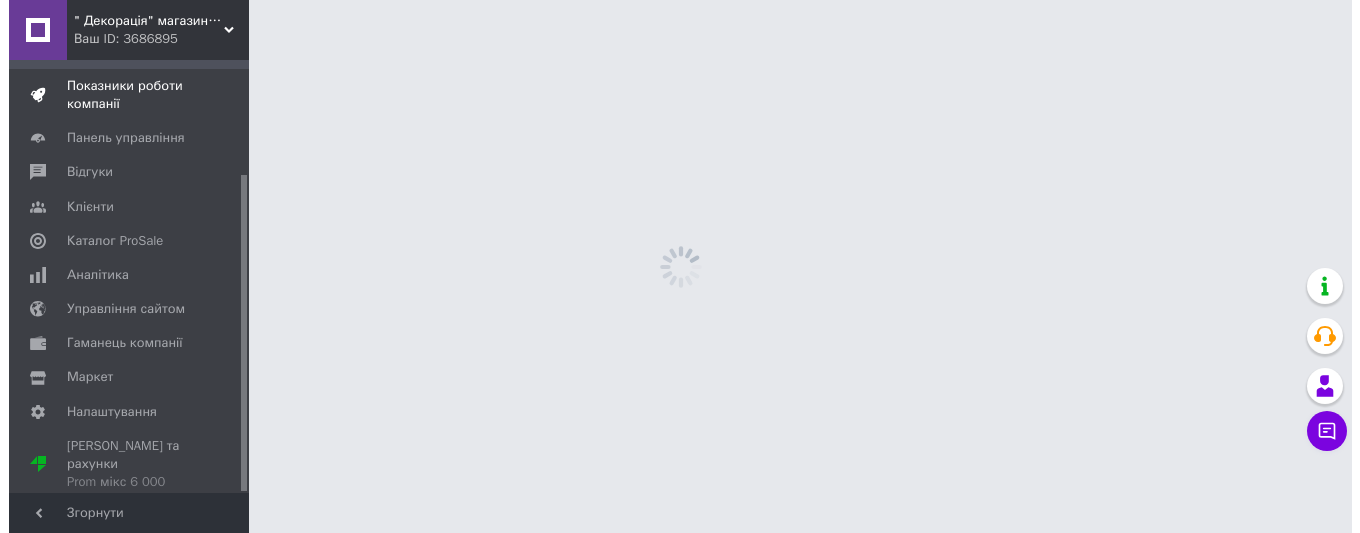 scroll, scrollTop: 0, scrollLeft: 0, axis: both 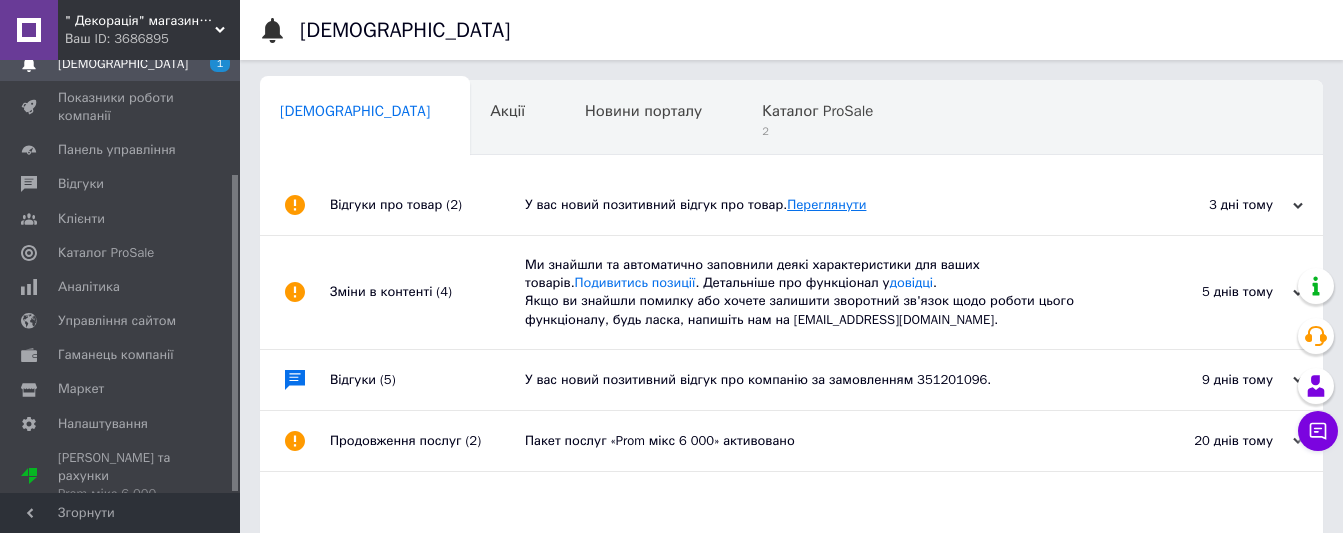 click on "Переглянути" at bounding box center [826, 204] 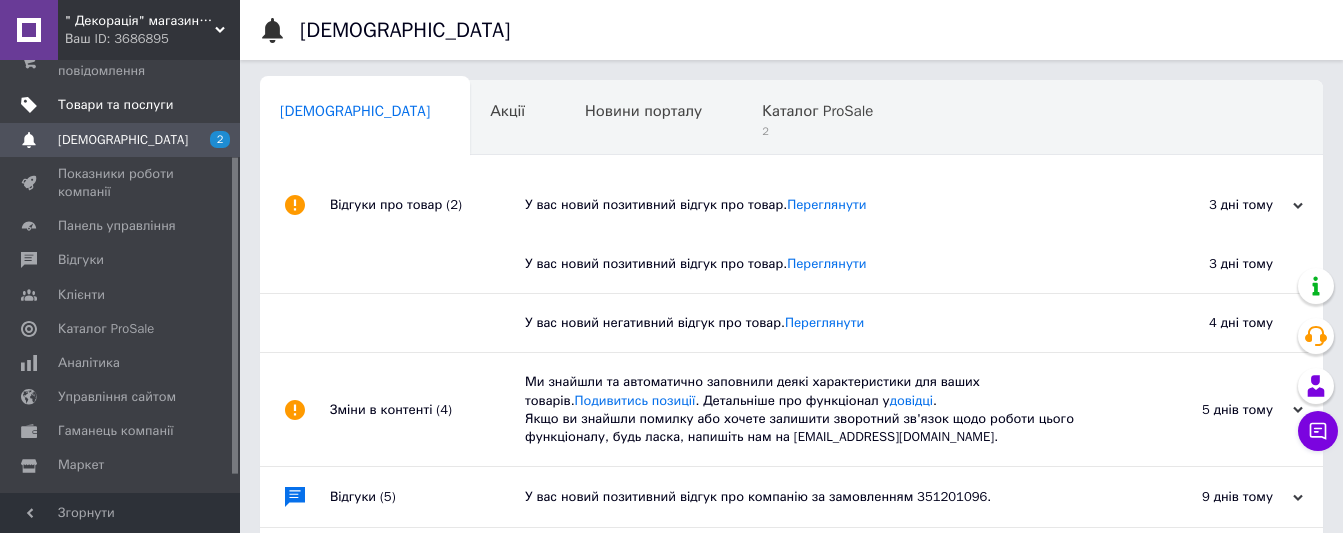 scroll, scrollTop: 0, scrollLeft: 0, axis: both 